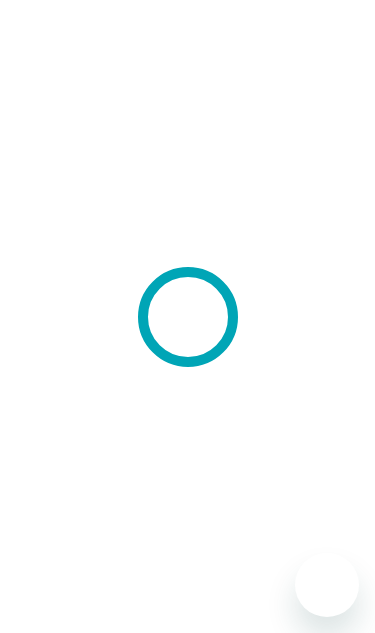 scroll, scrollTop: 0, scrollLeft: 0, axis: both 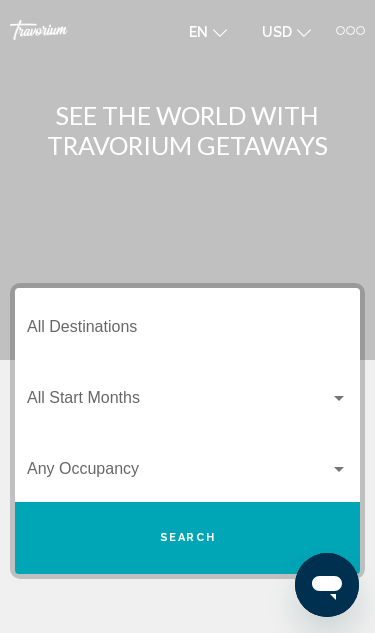 click on "Destination All Destinations" at bounding box center [187, 331] 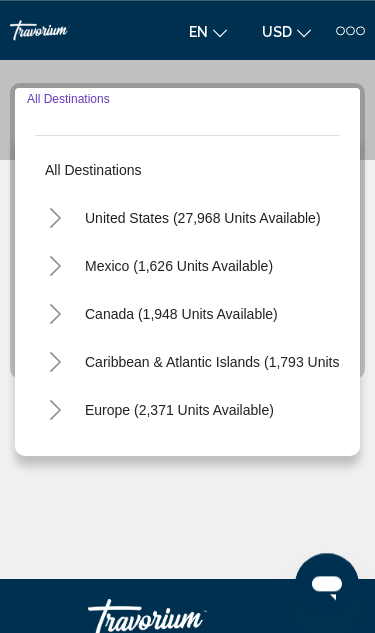 scroll, scrollTop: 218, scrollLeft: 0, axis: vertical 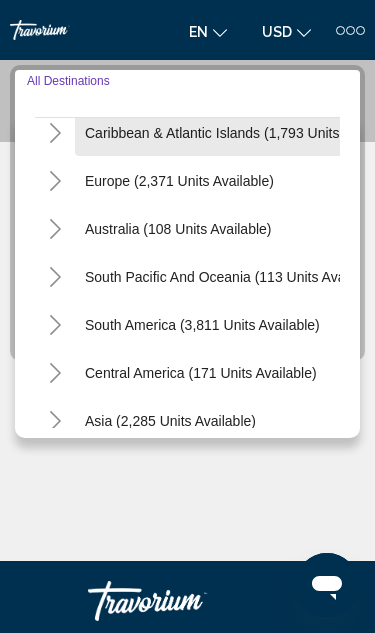 click on "Caribbean & Atlantic Islands (1,793 units available)" at bounding box center (179, 181) 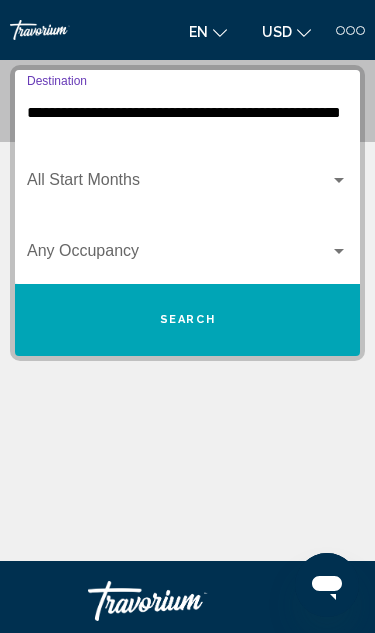 click at bounding box center [339, 180] 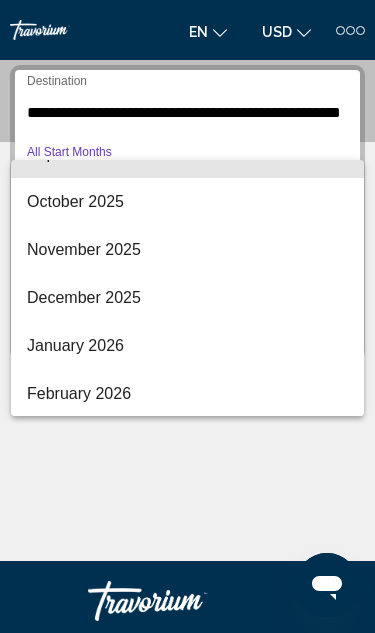 scroll, scrollTop: 175, scrollLeft: 0, axis: vertical 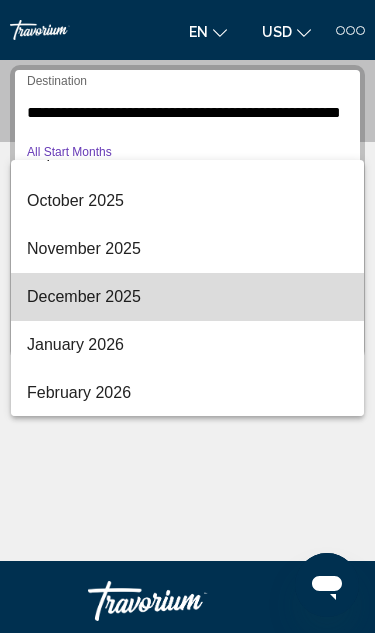 click on "December 2025" at bounding box center (187, 297) 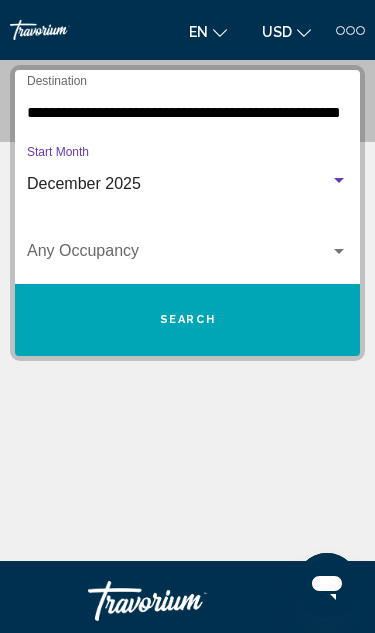 click at bounding box center (187, 255) 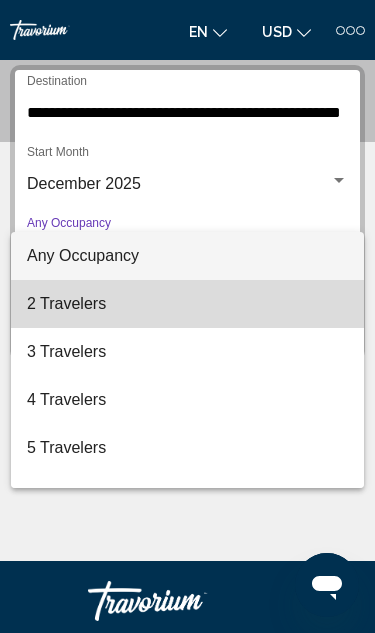 click on "2 Travelers" at bounding box center (187, 304) 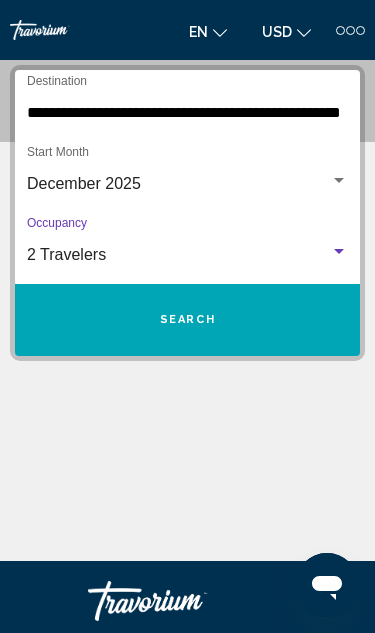 click on "Search" at bounding box center [187, 320] 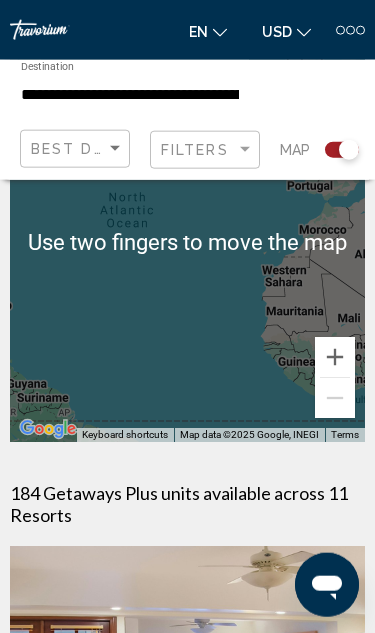 scroll, scrollTop: 182, scrollLeft: 0, axis: vertical 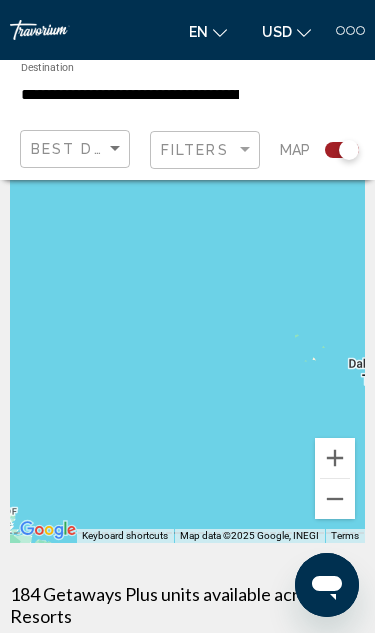 click at bounding box center (187, 343) 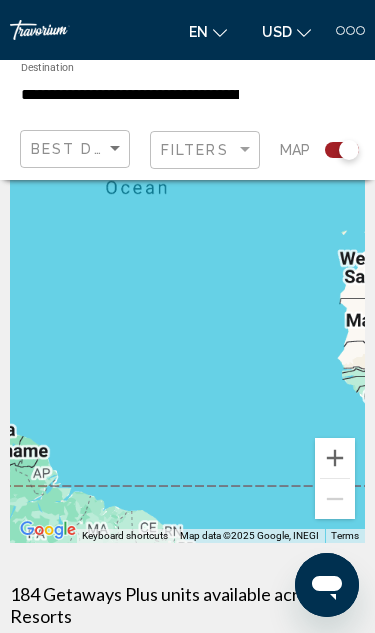 click on "To activate drag with keyboard, press Alt + Enter. Once in keyboard drag state, use the arrow keys to move the marker. To complete the drag, press the Enter key. To cancel, press Escape." at bounding box center (187, 343) 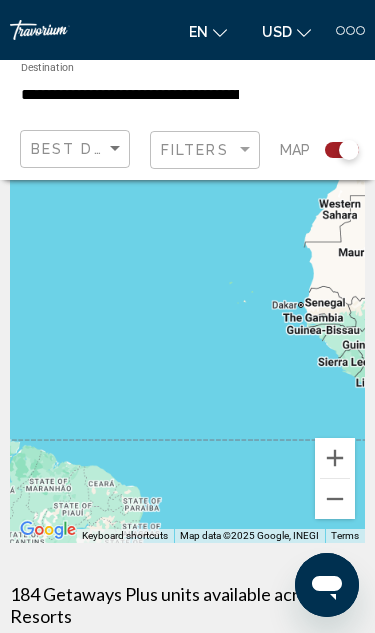 click at bounding box center [335, 499] 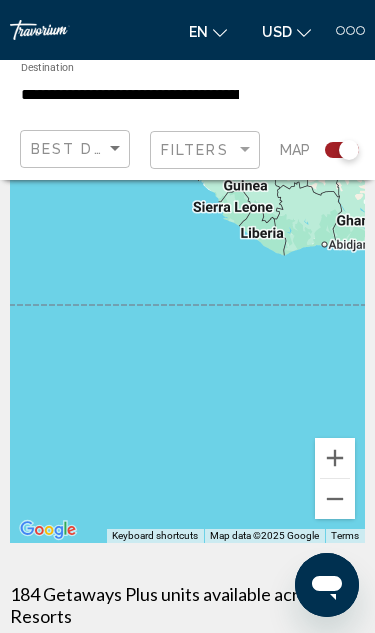 click at bounding box center (335, 499) 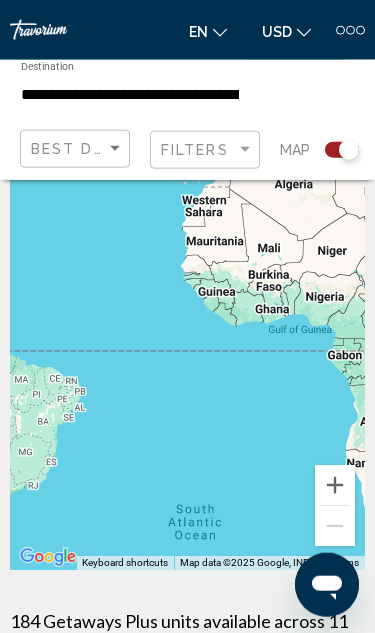 scroll, scrollTop: 0, scrollLeft: 0, axis: both 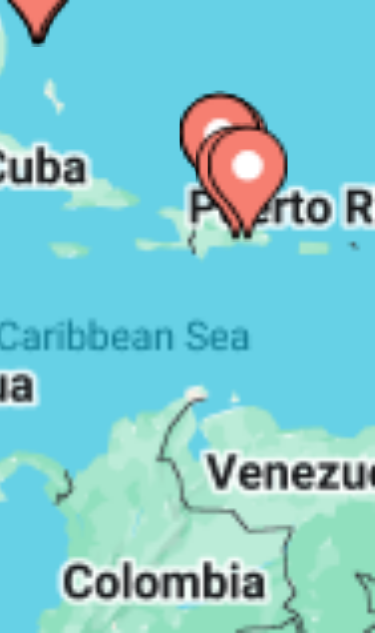 click on "To activate drag with keyboard, press Alt + Enter. Once in keyboard drag state, use the arrow keys to move the marker. To complete the drag, press the Enter key. To cancel, press Escape." at bounding box center (187, 279) 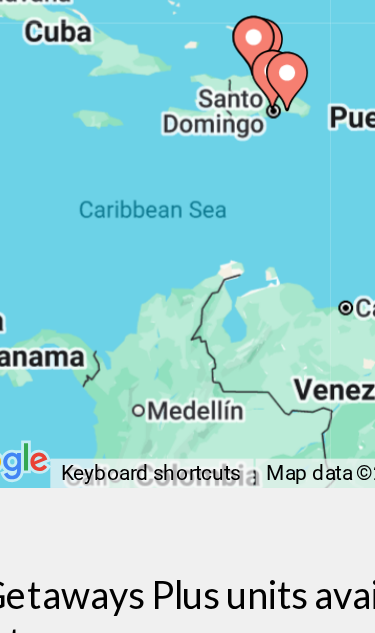 click on "To activate drag with keyboard, press Alt + Enter. Once in keyboard drag state, use the arrow keys to move the marker. To complete the drag, press the Enter key. To cancel, press Escape." at bounding box center (187, 279) 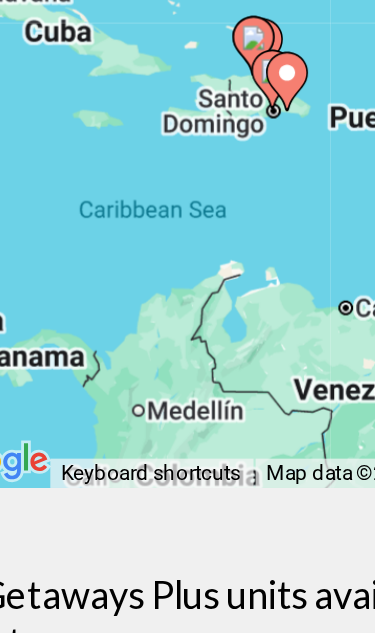 click on "To activate drag with keyboard, press Alt + Enter. Once in keyboard drag state, use the arrow keys to move the marker. To complete the drag, press the Enter key. To cancel, press Escape." at bounding box center (187, 279) 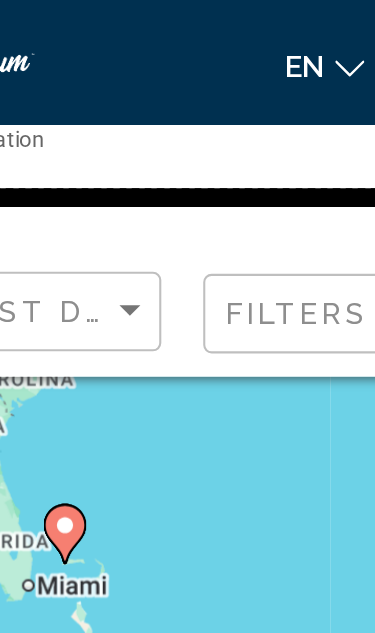scroll, scrollTop: 0, scrollLeft: 0, axis: both 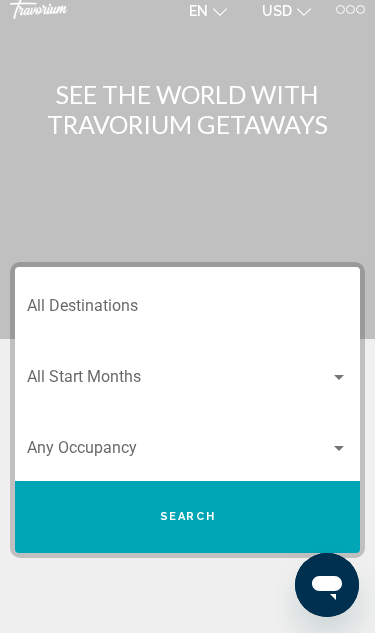 click on "Destination All Destinations" at bounding box center (187, 310) 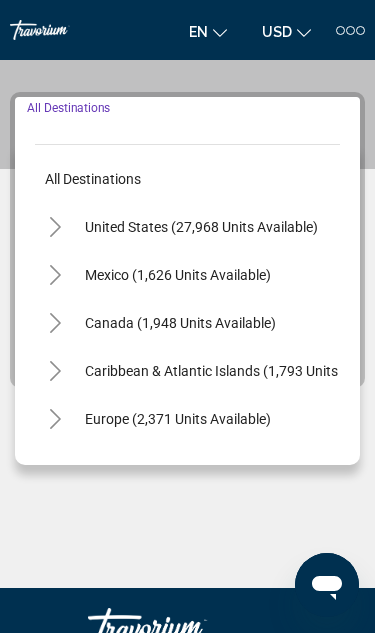 scroll, scrollTop: 218, scrollLeft: 0, axis: vertical 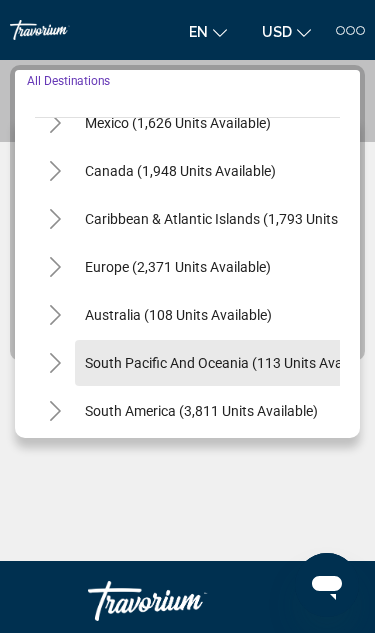 click on "South Pacific and Oceania (113 units available)" at bounding box center [201, 411] 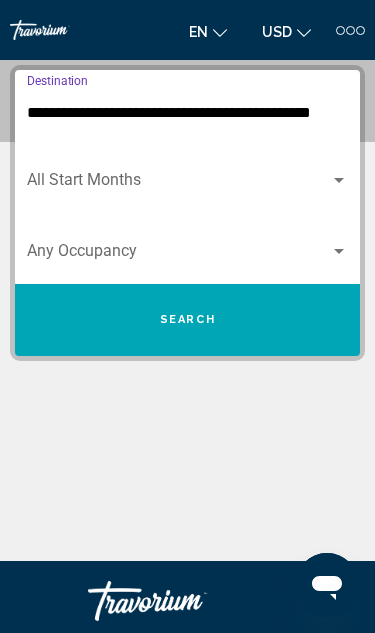 click at bounding box center [339, 180] 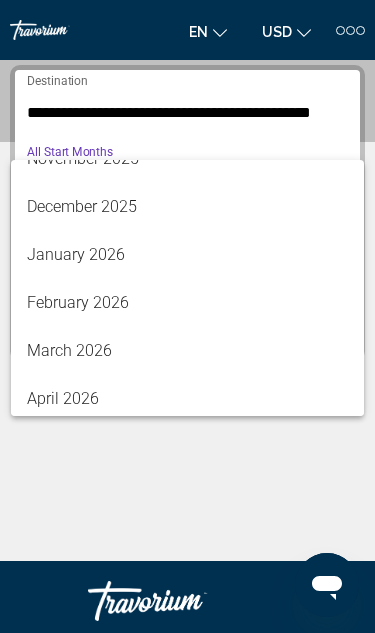 scroll, scrollTop: 258, scrollLeft: 0, axis: vertical 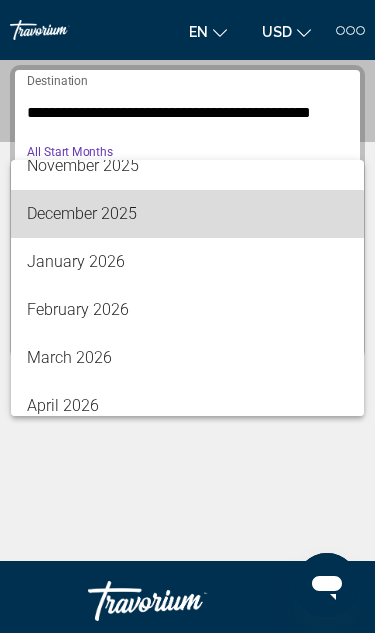 click on "December 2025" at bounding box center (187, 214) 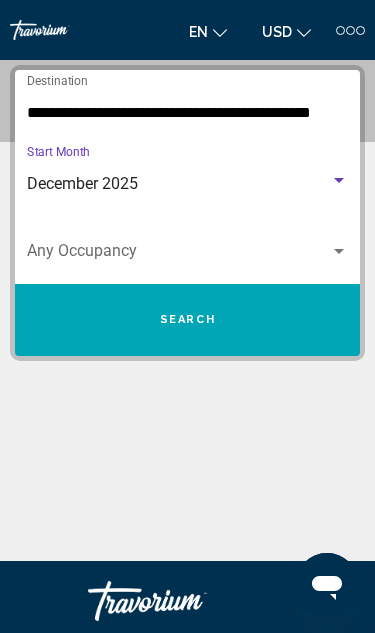 click at bounding box center [339, 251] 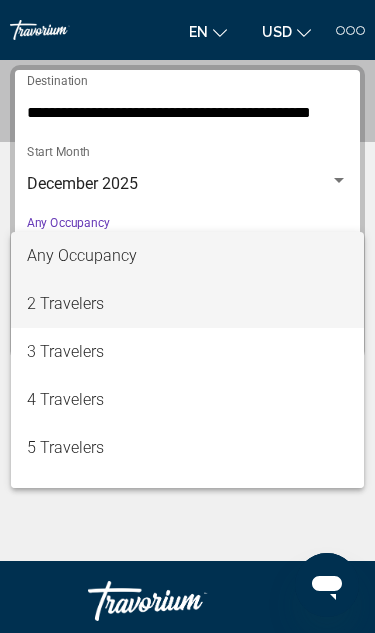 click on "2 Travelers" at bounding box center (187, 304) 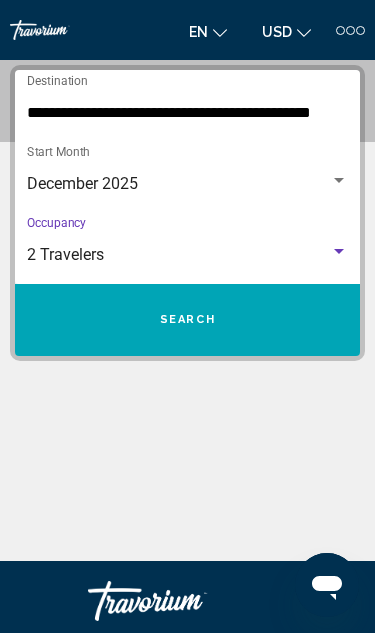 click on "Search" at bounding box center [187, 320] 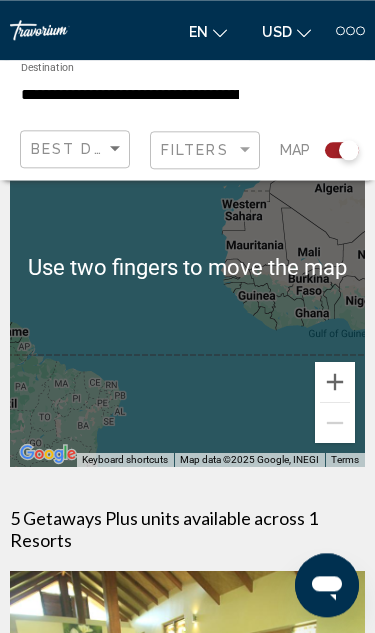 scroll, scrollTop: 138, scrollLeft: 0, axis: vertical 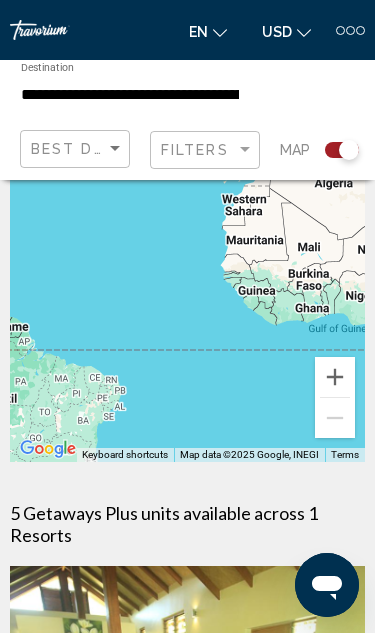 click at bounding box center (187, 262) 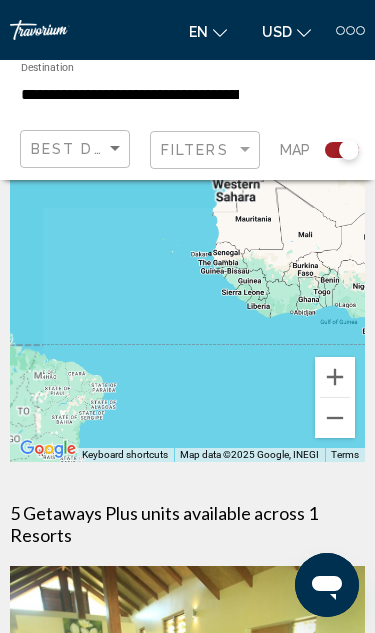 click at bounding box center (335, 418) 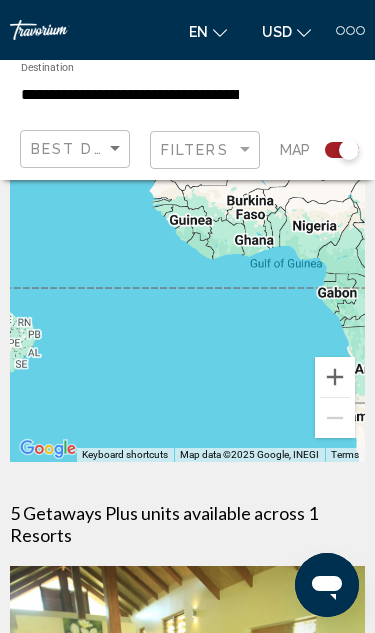 click at bounding box center [187, 262] 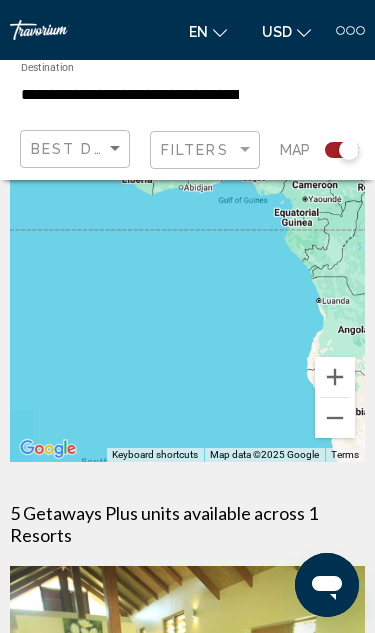click at bounding box center [187, 262] 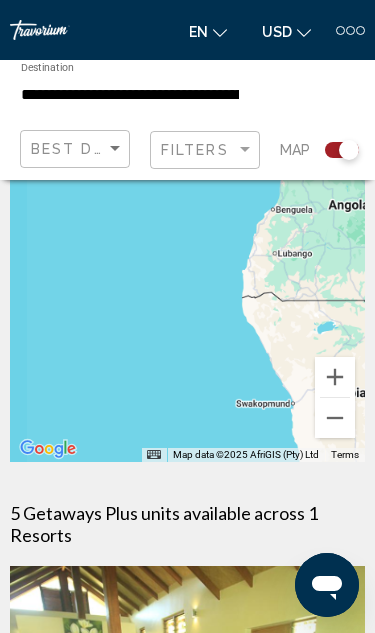 click at bounding box center (187, 262) 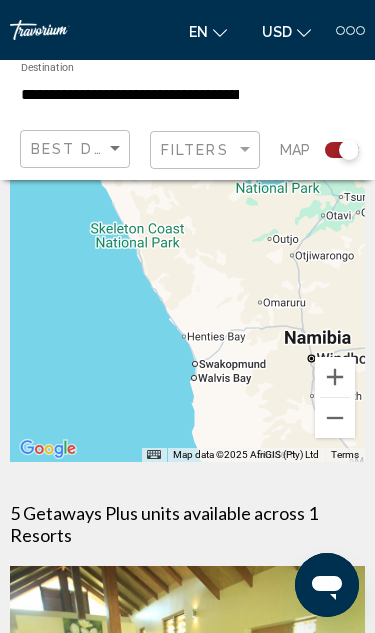 click at bounding box center (335, 418) 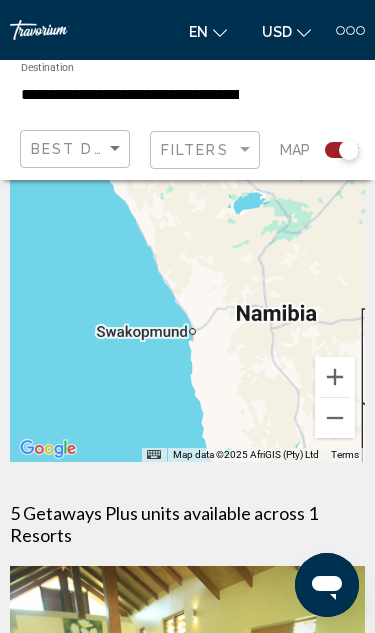 click at bounding box center (187, 262) 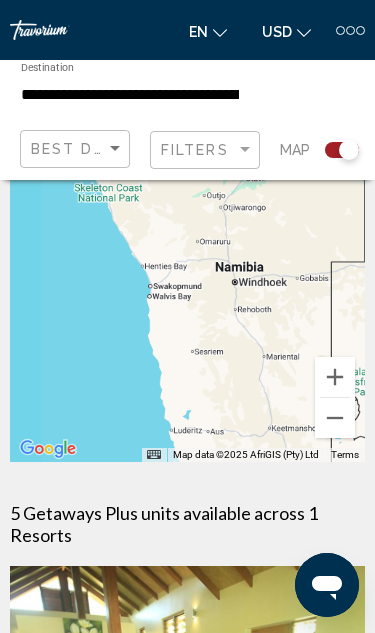 click at bounding box center [187, 262] 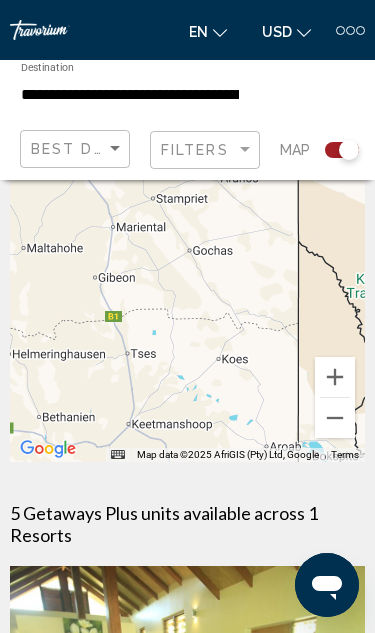 click at bounding box center (335, 418) 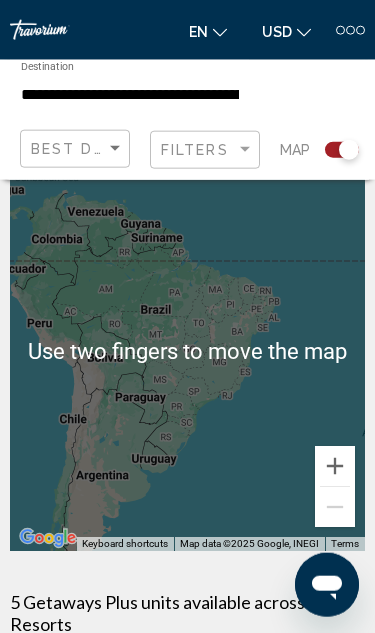 scroll, scrollTop: 0, scrollLeft: 0, axis: both 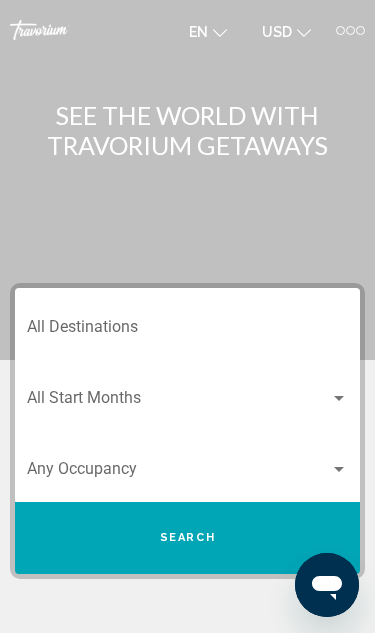 click on "Destination All Destinations" at bounding box center [187, 331] 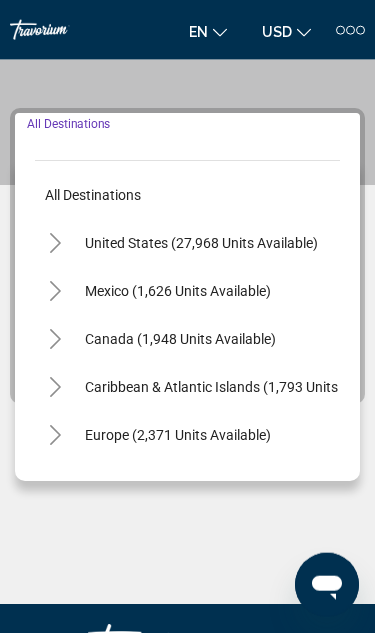 scroll, scrollTop: 218, scrollLeft: 0, axis: vertical 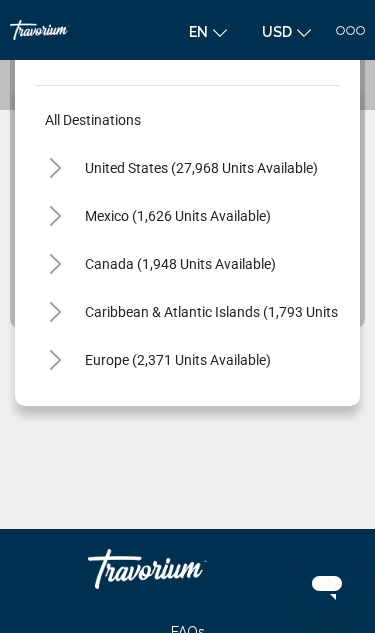 click on "Caribbean & Atlantic Islands (1,793 units available)" at bounding box center [178, 360] 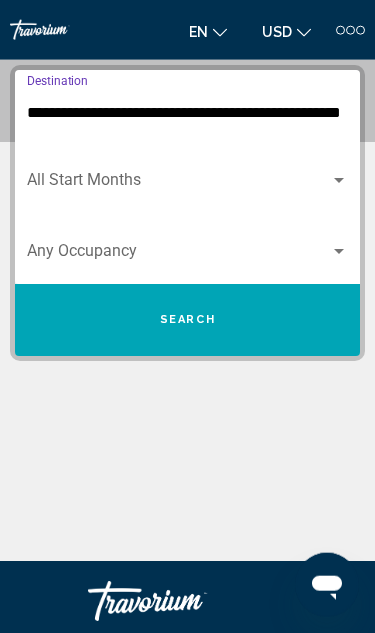scroll, scrollTop: 218, scrollLeft: 0, axis: vertical 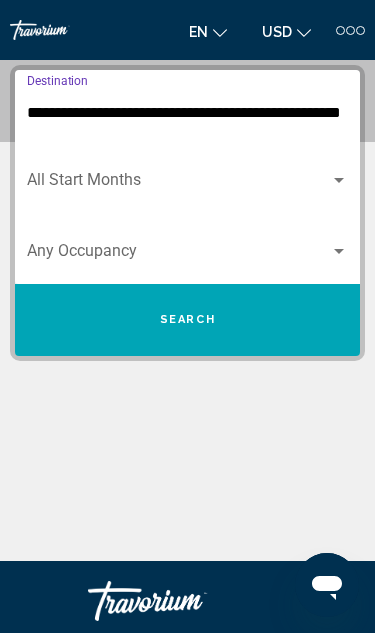 click at bounding box center (339, 180) 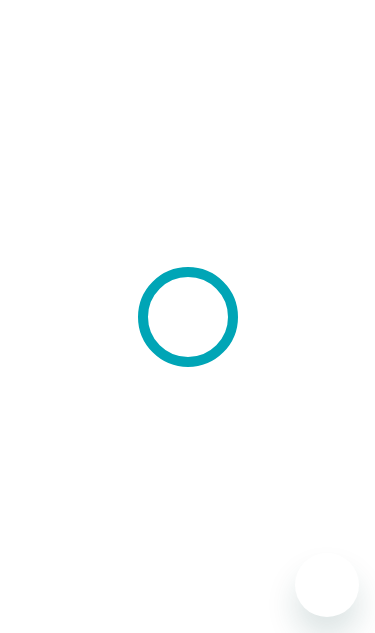 scroll, scrollTop: 0, scrollLeft: 0, axis: both 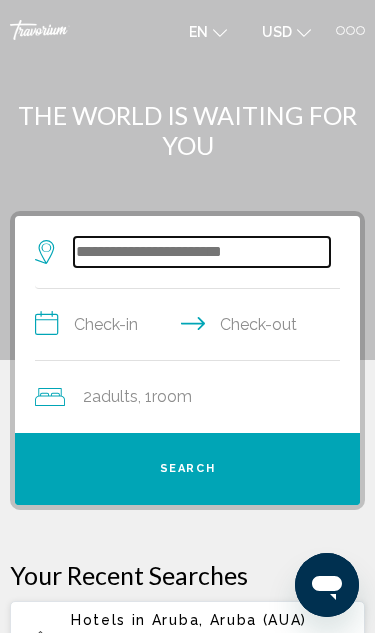 click at bounding box center [202, 252] 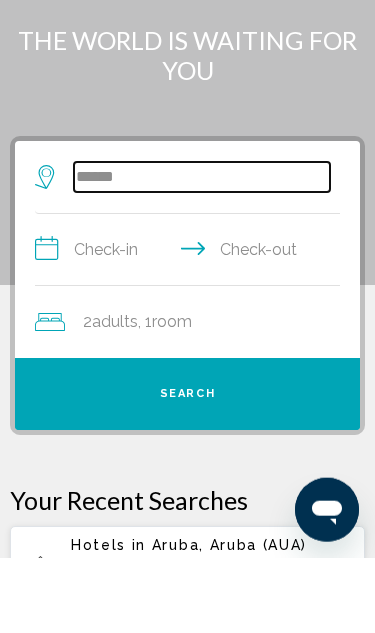 type on "*****" 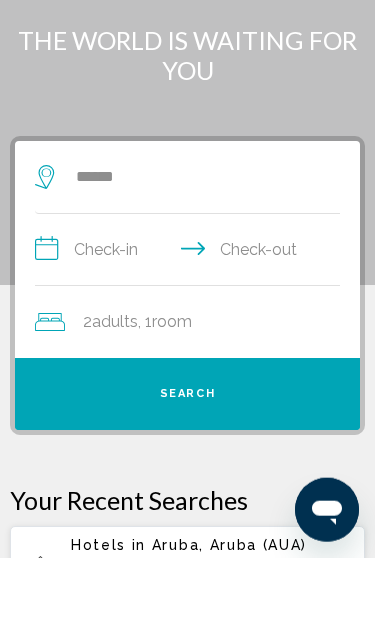 click on "**********" at bounding box center [191, 327] 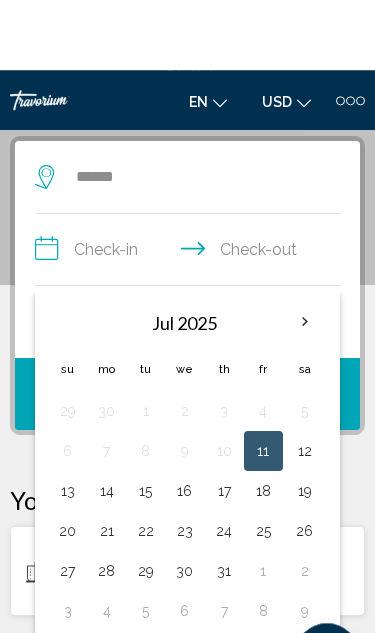 scroll, scrollTop: 146, scrollLeft: 0, axis: vertical 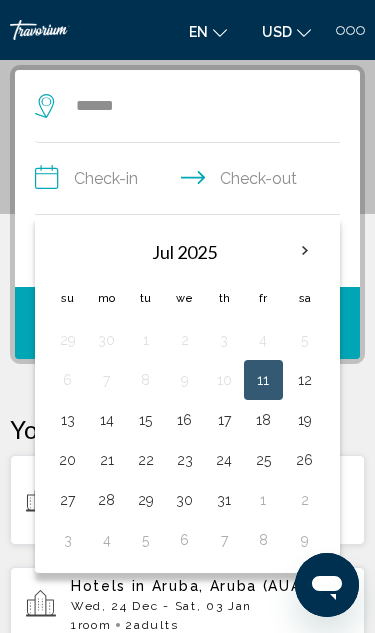 click at bounding box center (305, 251) 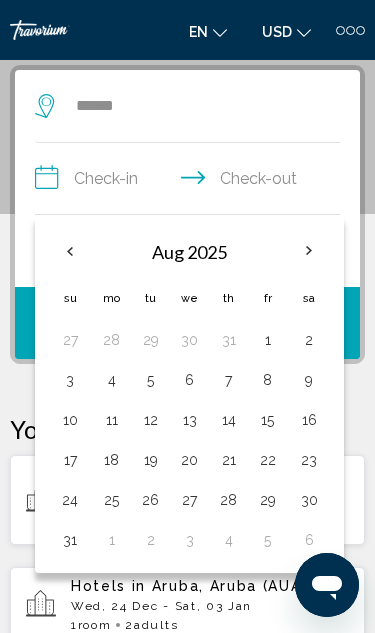 click at bounding box center [309, 251] 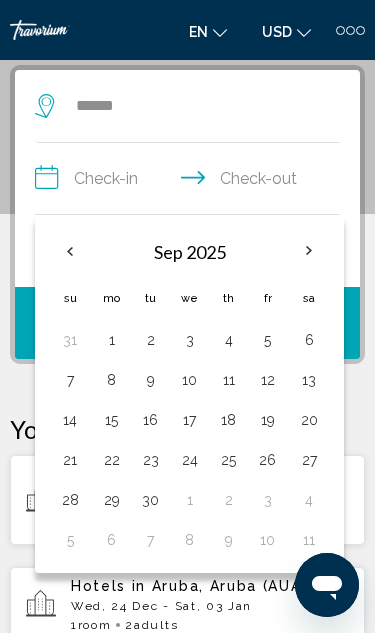 click at bounding box center [309, 251] 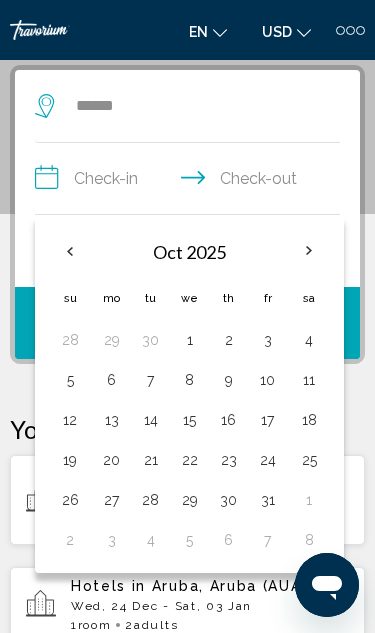 click at bounding box center [309, 251] 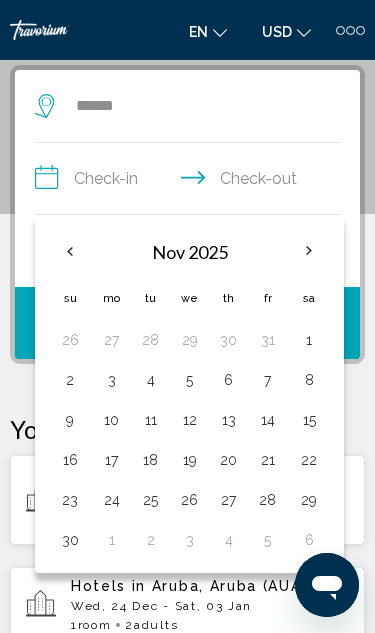click at bounding box center [309, 251] 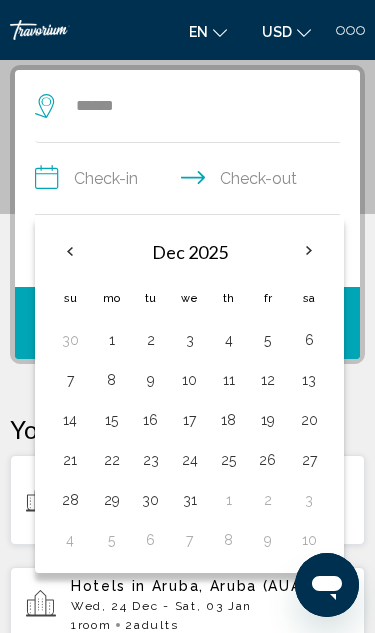 click on "9" at bounding box center [150, 380] 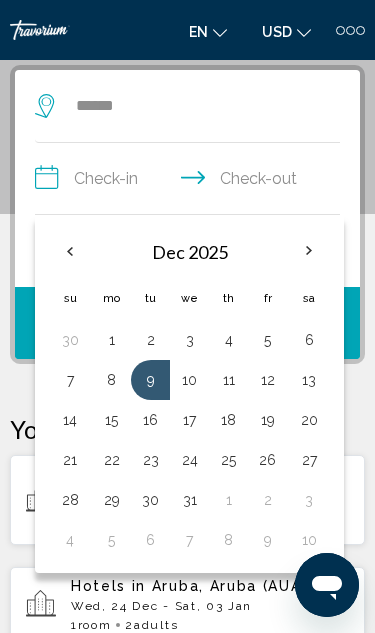 click on "20" at bounding box center (309, 420) 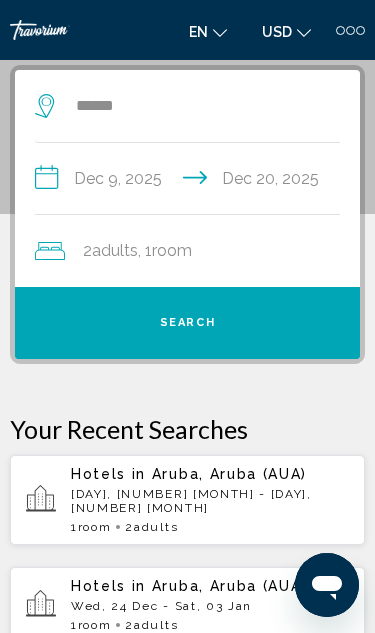click on "Search" at bounding box center (187, 323) 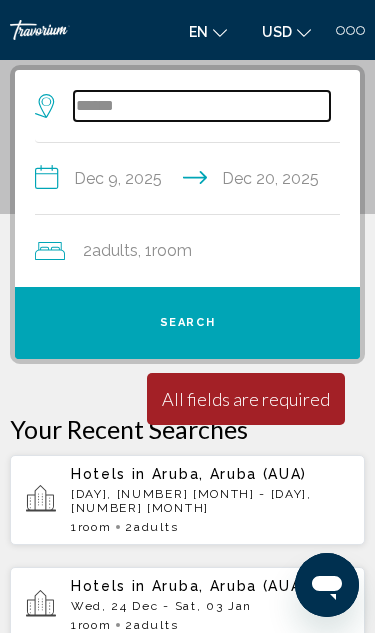 click on "*****" at bounding box center [202, 106] 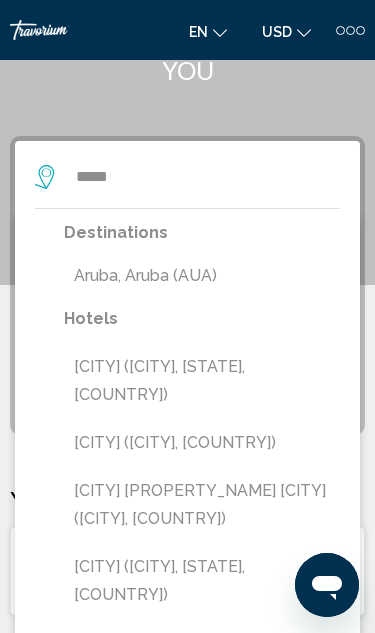 click on "Aruba, Aruba (AUA)" at bounding box center (202, 276) 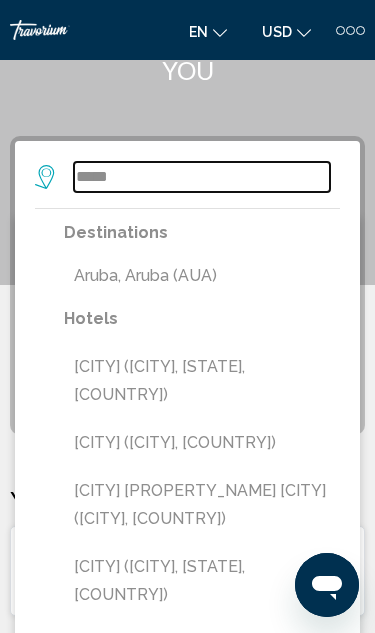 type on "**********" 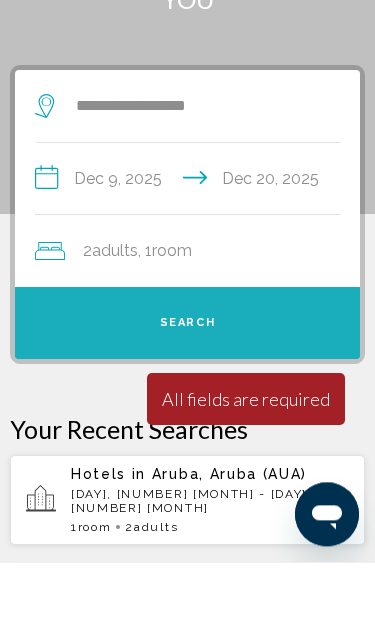 click on "Search" at bounding box center [187, 394] 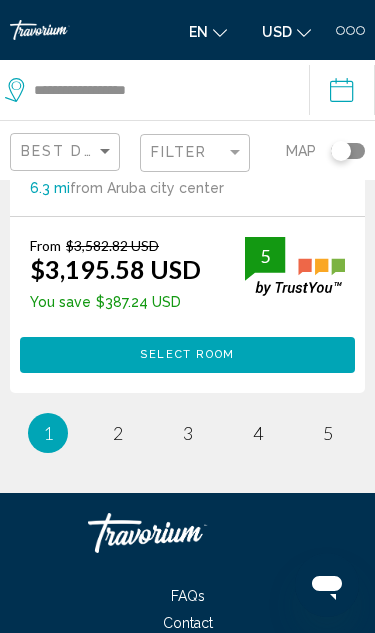 scroll, scrollTop: 6430, scrollLeft: 0, axis: vertical 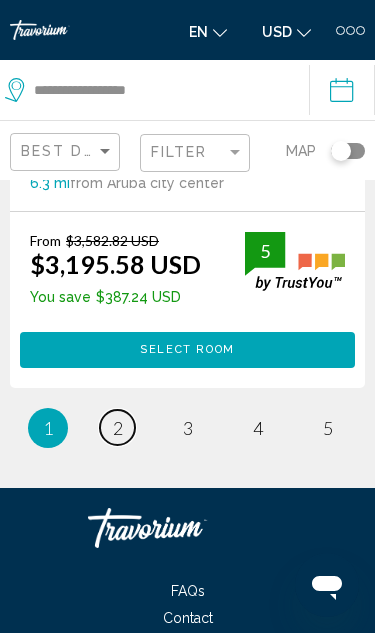click on "page  2" at bounding box center (117, 427) 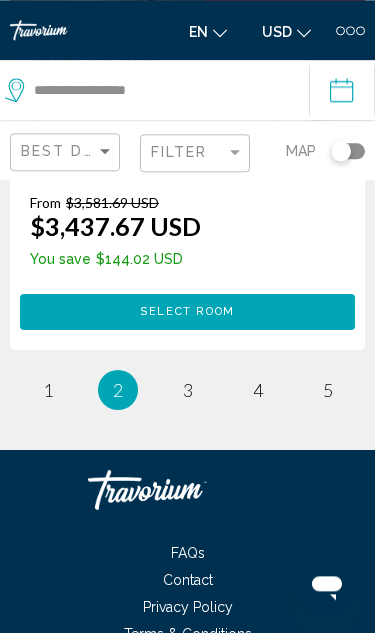 scroll, scrollTop: 6426, scrollLeft: 0, axis: vertical 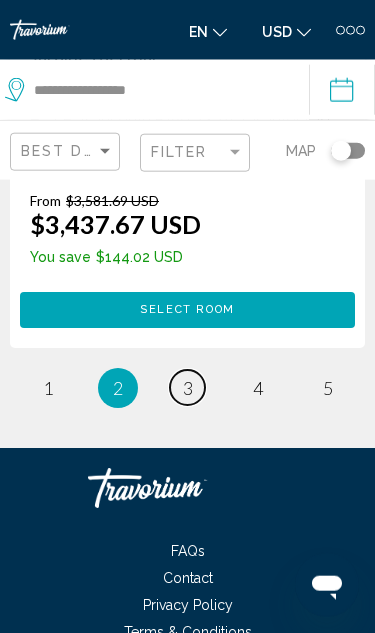 click on "page  3" at bounding box center (187, 387) 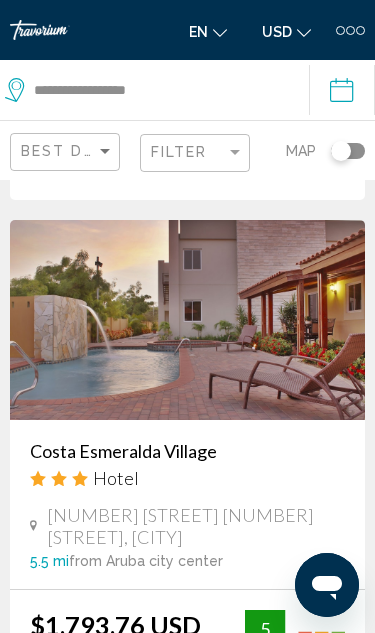 scroll, scrollTop: 2787, scrollLeft: 0, axis: vertical 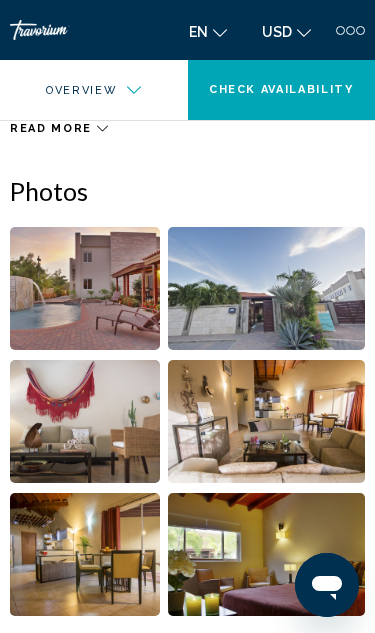click at bounding box center (85, 288) 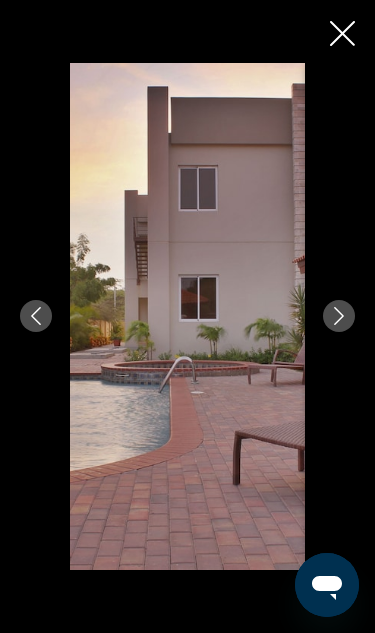 click 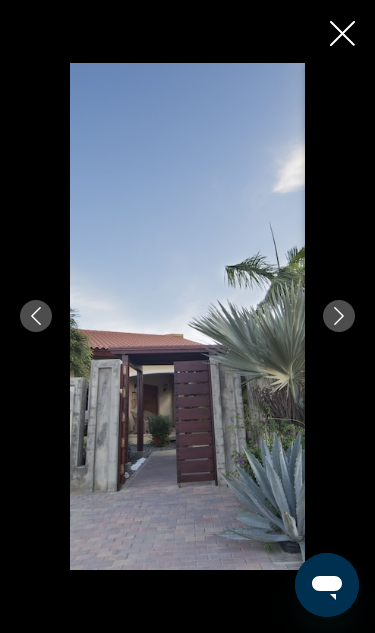 click at bounding box center (339, 316) 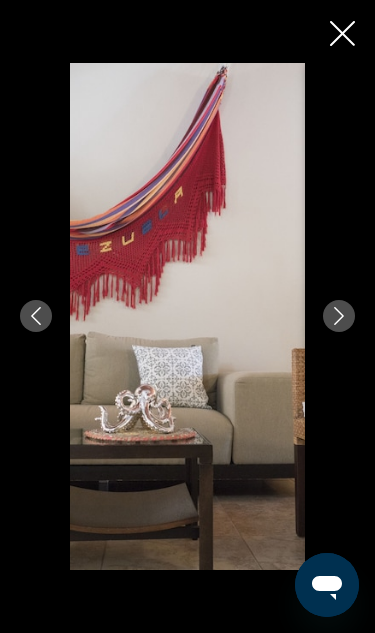 click 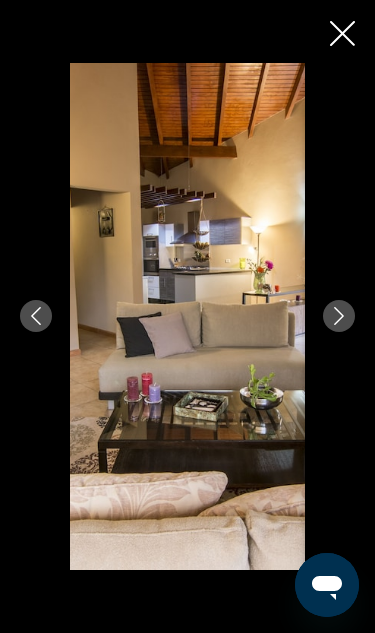 click 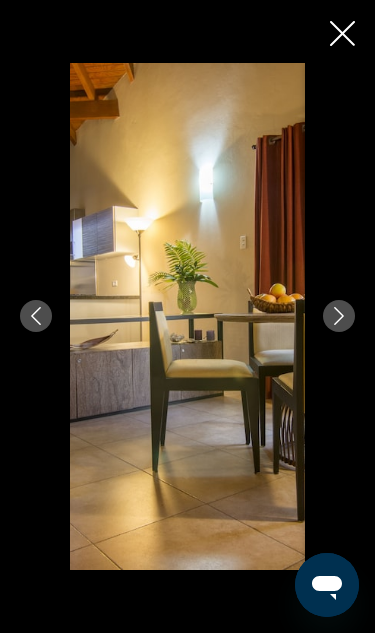 click 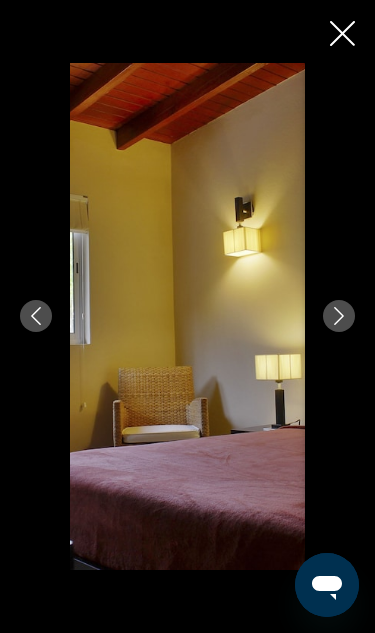 click at bounding box center (339, 316) 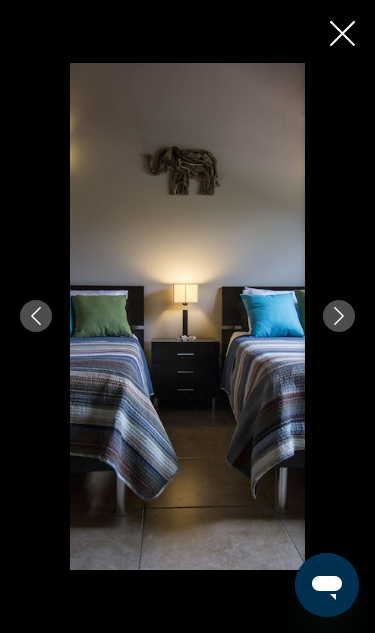 click at bounding box center [339, 316] 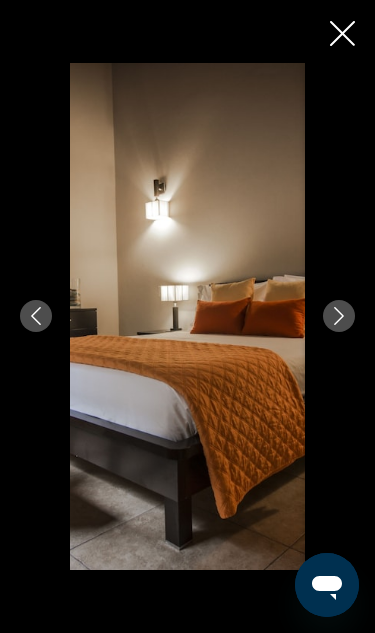 click 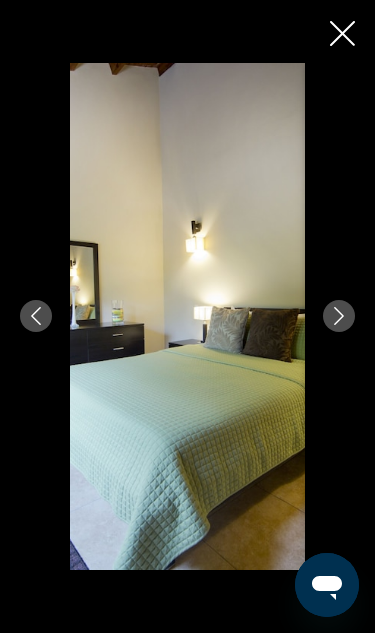 click 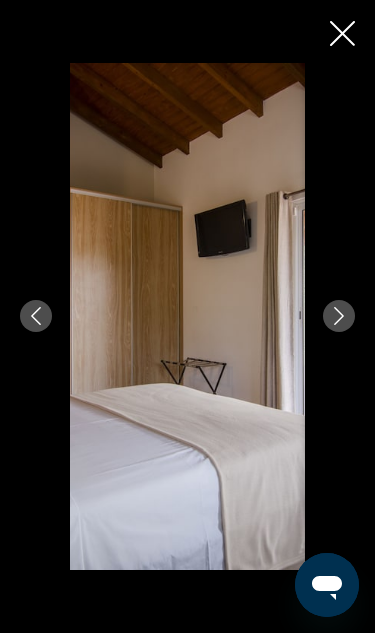 click 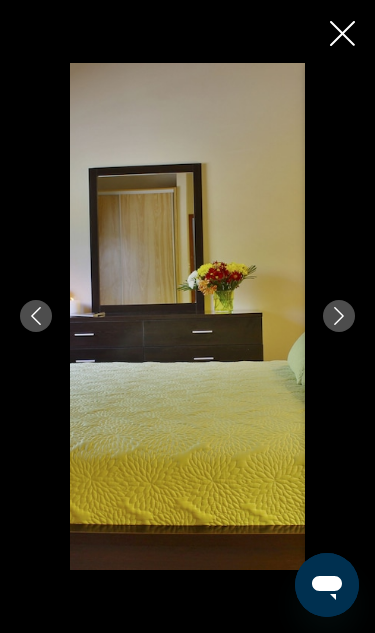 click at bounding box center (187, 316) 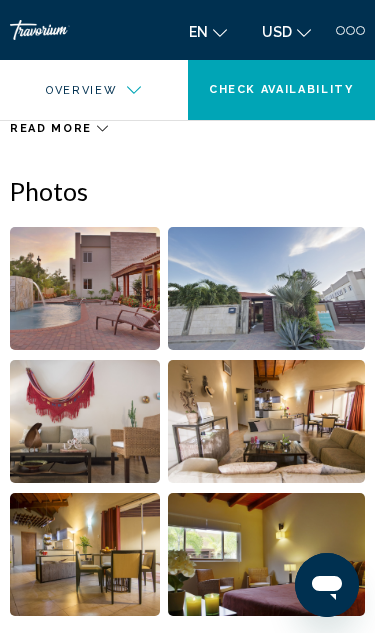 click at bounding box center [360, 30] 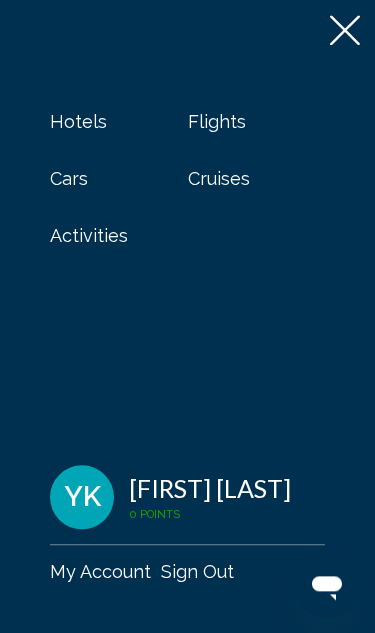 scroll, scrollTop: 929, scrollLeft: 0, axis: vertical 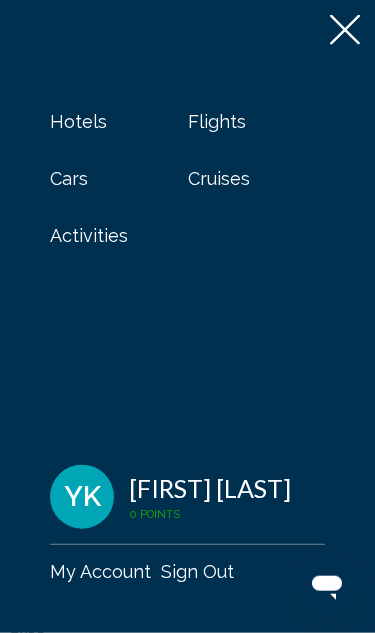click 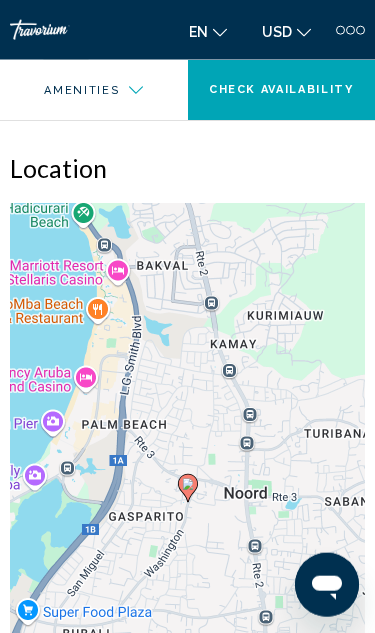 scroll, scrollTop: 1629, scrollLeft: 0, axis: vertical 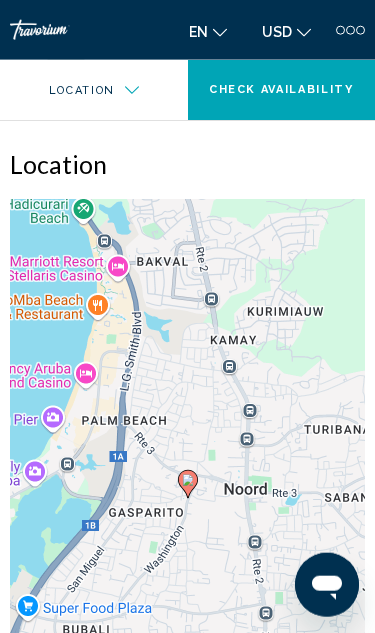 click at bounding box center (188, 484) 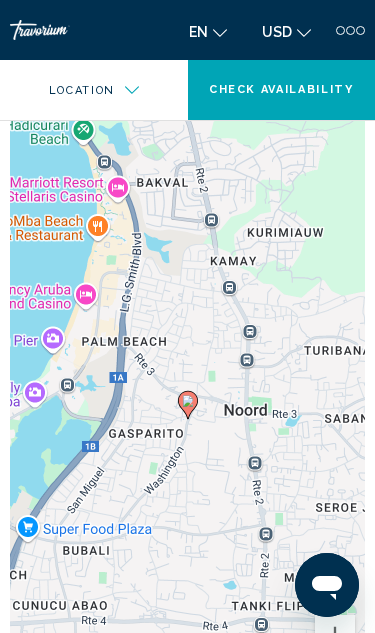click 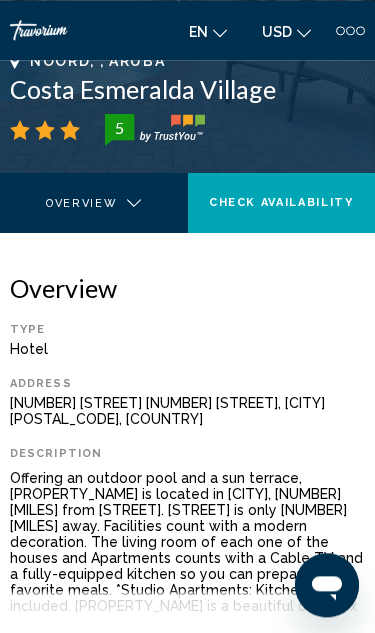 scroll, scrollTop: 312, scrollLeft: 0, axis: vertical 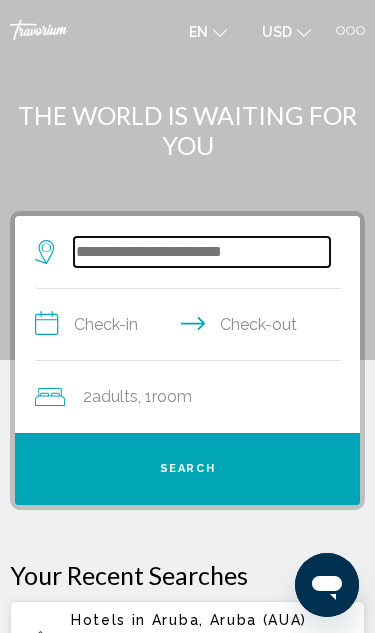 click at bounding box center (202, 252) 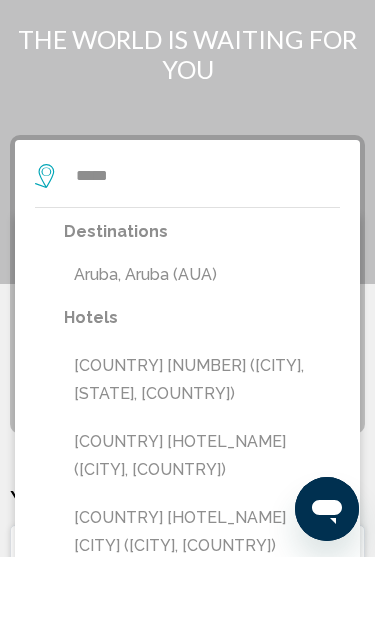 click on "Aruba, Aruba (AUA)" at bounding box center (202, 351) 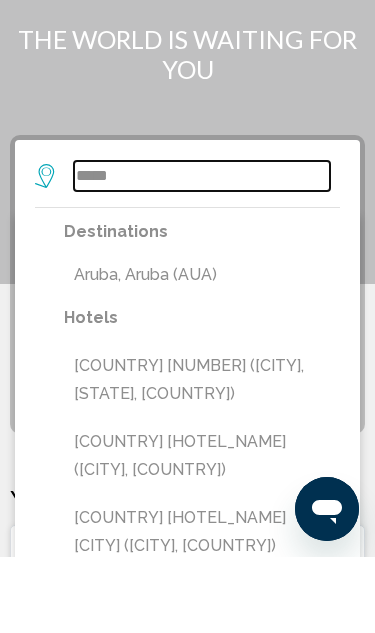 type on "**********" 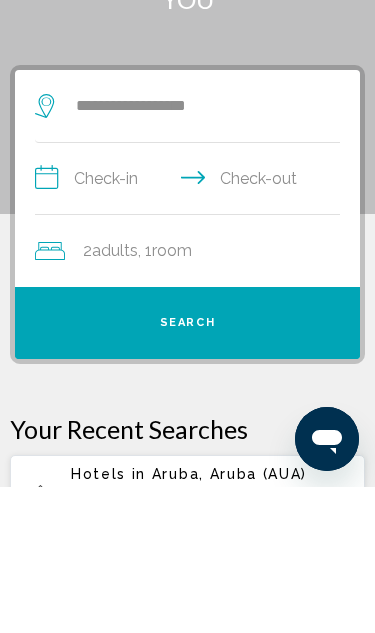 click on "**********" at bounding box center (191, 327) 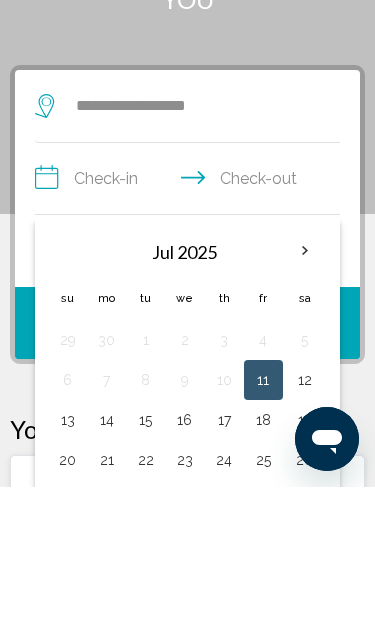 scroll, scrollTop: 146, scrollLeft: 0, axis: vertical 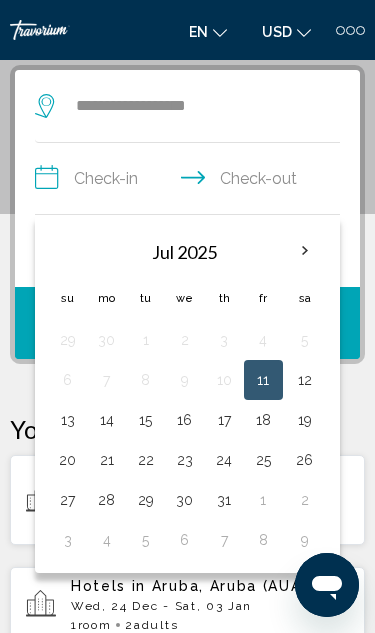 click at bounding box center [305, 251] 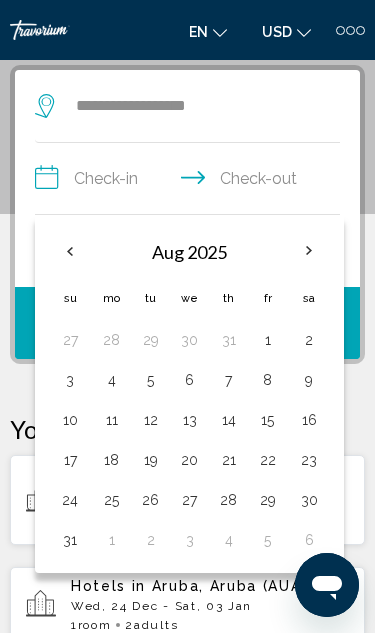 click at bounding box center (309, 251) 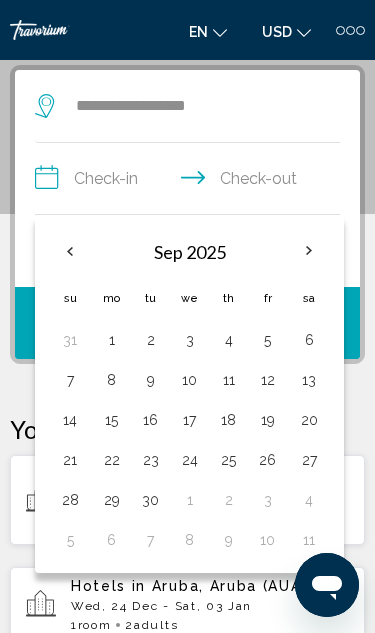click at bounding box center [309, 251] 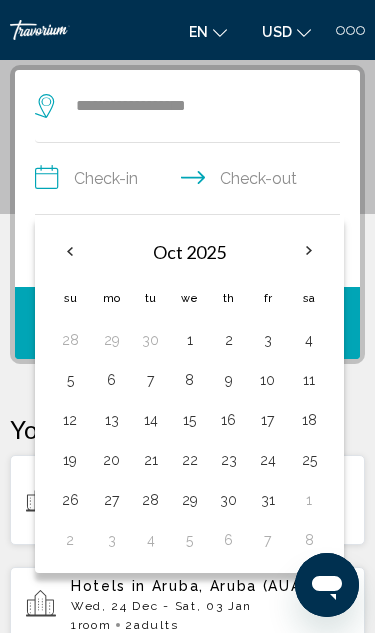 click at bounding box center [309, 251] 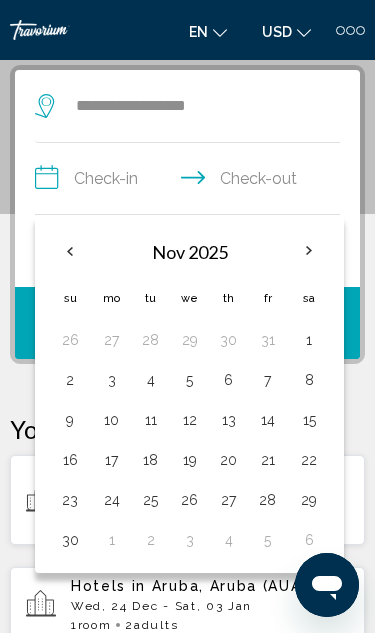 click at bounding box center [309, 251] 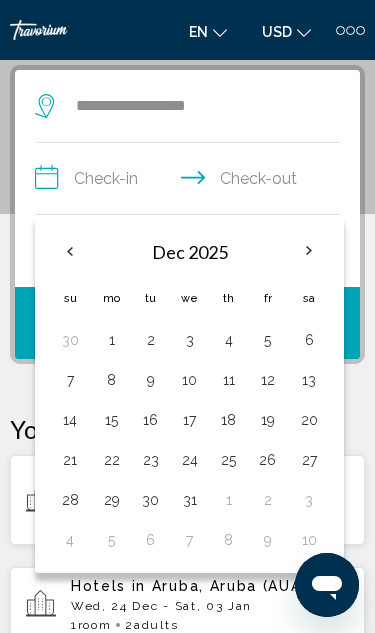 click on "9" at bounding box center (150, 380) 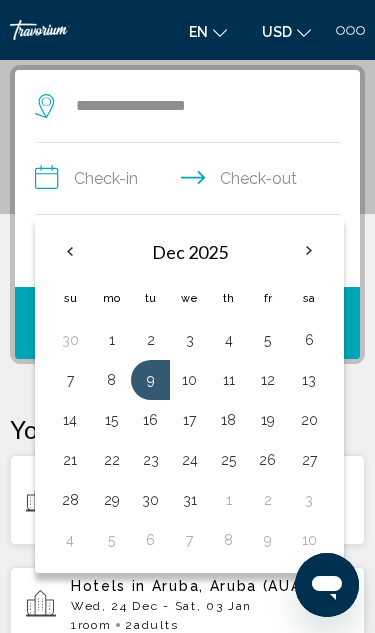 click on "20" at bounding box center (309, 420) 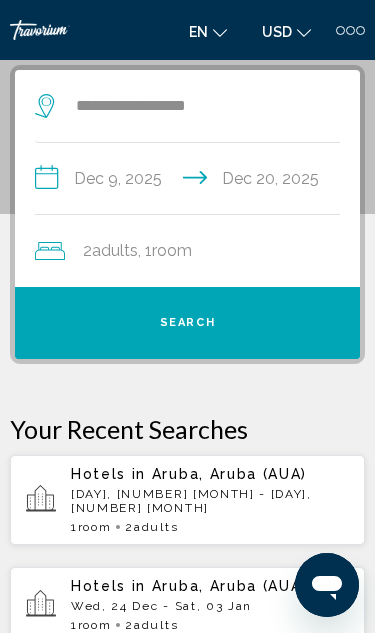 click on "Search" at bounding box center (187, 323) 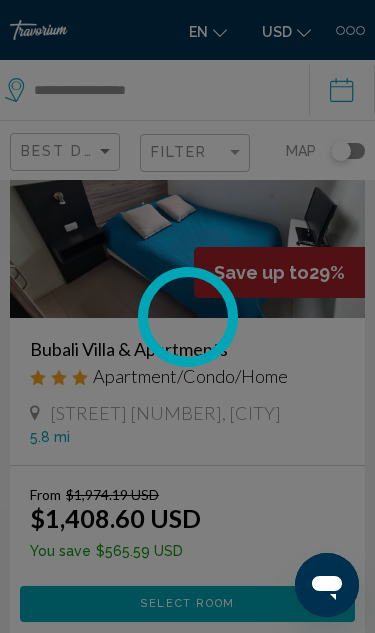 scroll, scrollTop: 0, scrollLeft: 0, axis: both 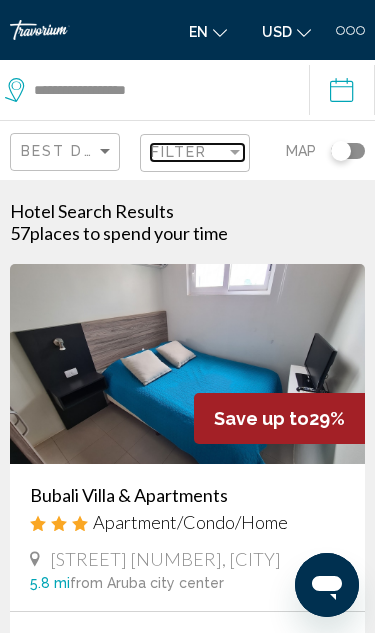 click on "Filter" at bounding box center [188, 152] 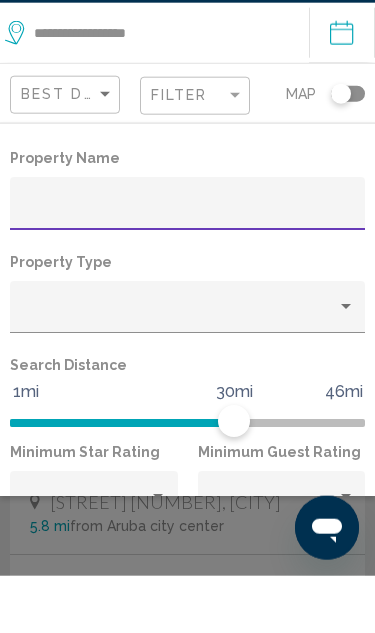 click at bounding box center (346, 363) 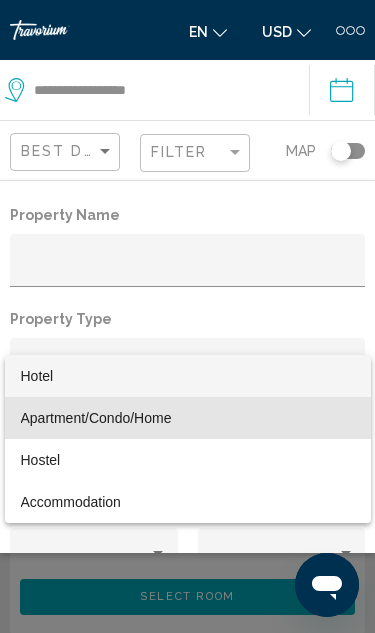 scroll, scrollTop: 155, scrollLeft: 0, axis: vertical 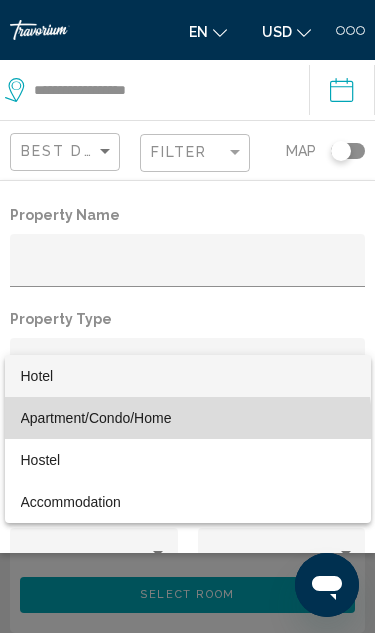 click on "Apartment/Condo/Home" at bounding box center (188, 418) 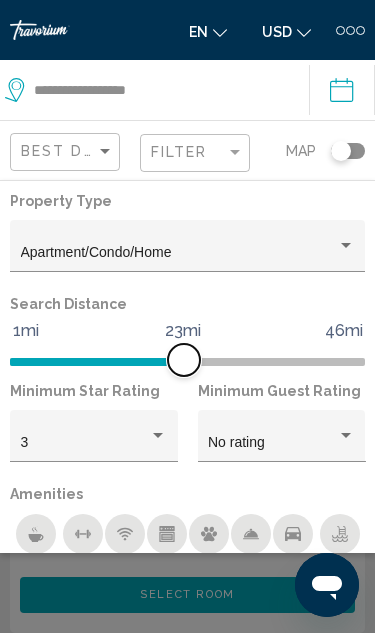 scroll, scrollTop: 162, scrollLeft: 0, axis: vertical 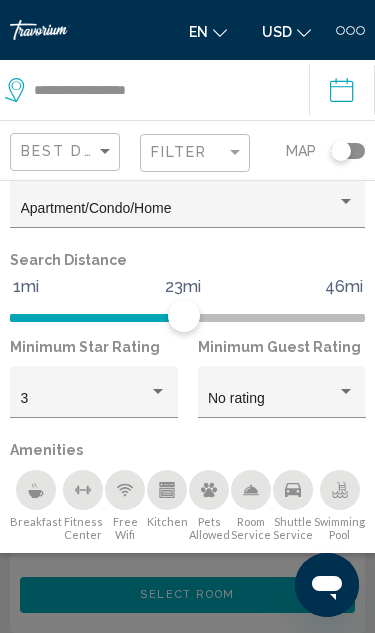 click 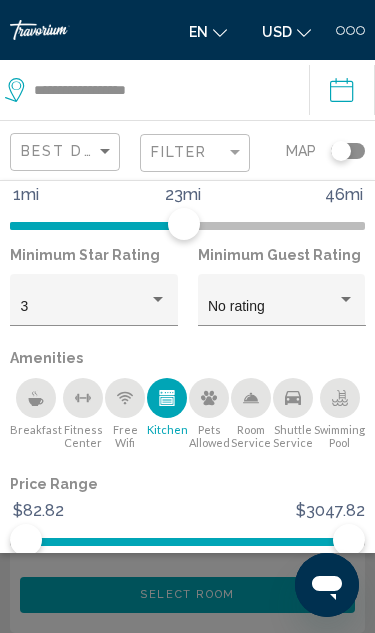scroll, scrollTop: 252, scrollLeft: 0, axis: vertical 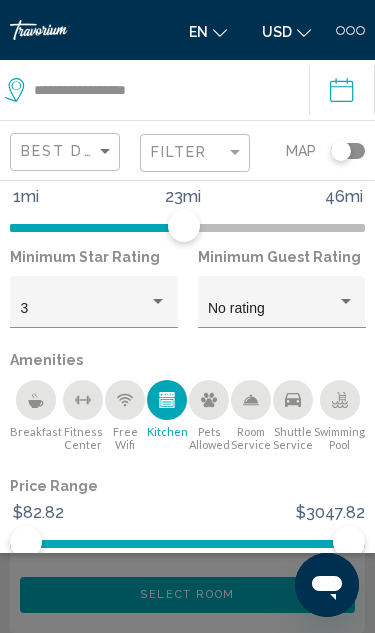 click on "Show Results" 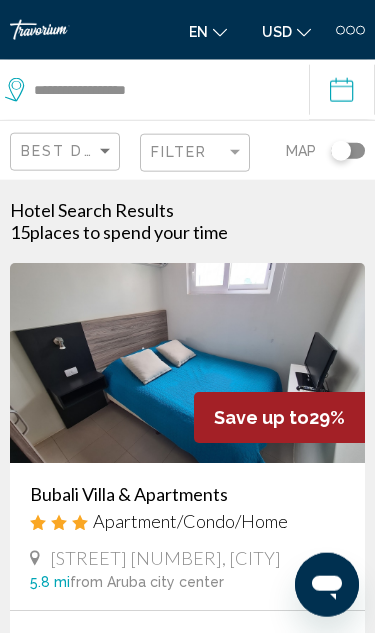 scroll, scrollTop: 0, scrollLeft: 0, axis: both 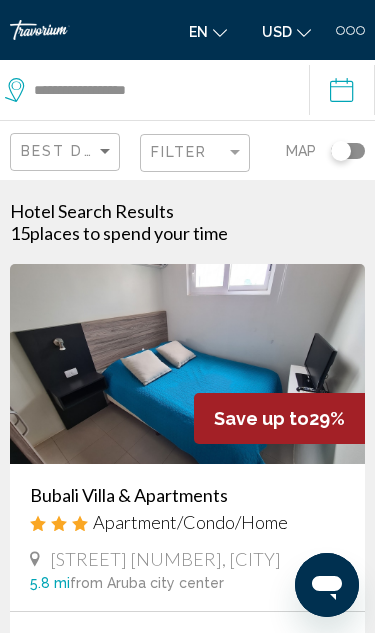 click 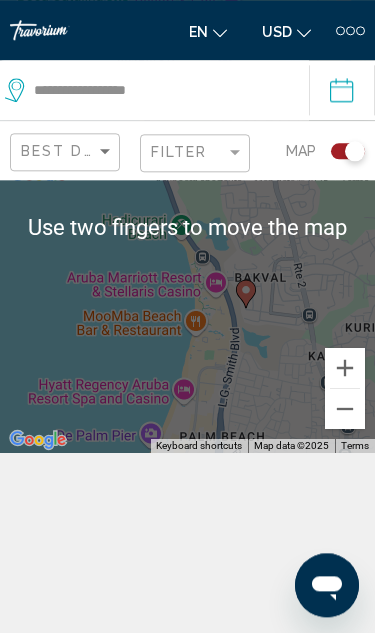 scroll, scrollTop: 267, scrollLeft: 0, axis: vertical 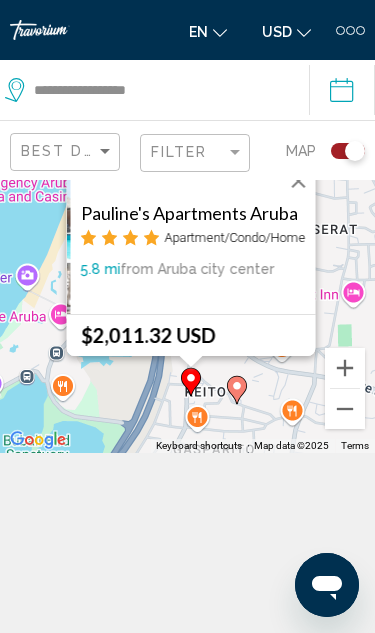 click at bounding box center (298, 181) 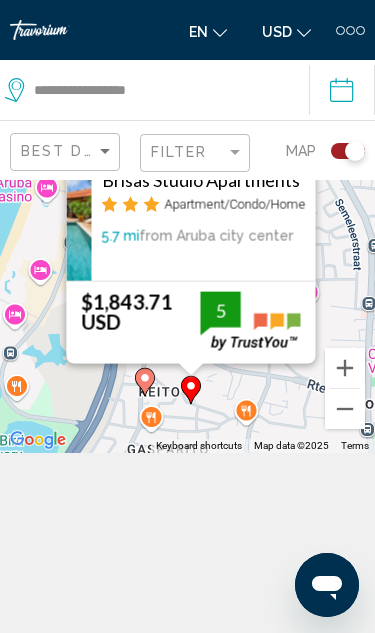 click at bounding box center [298, 147] 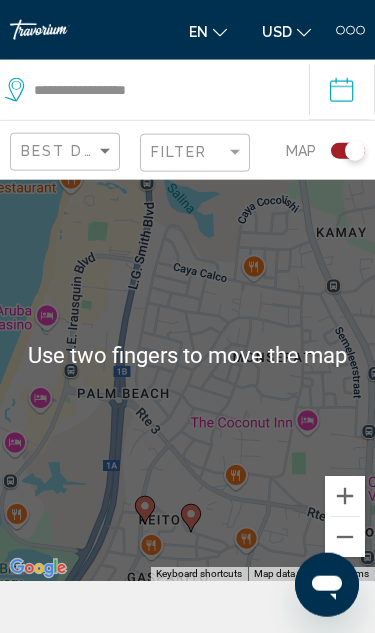 scroll, scrollTop: 24, scrollLeft: 0, axis: vertical 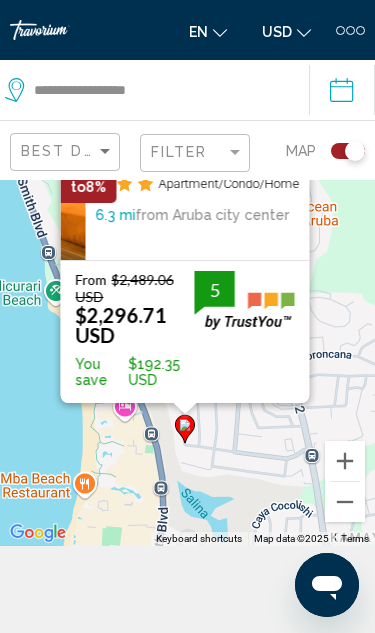 click on "Cas Elizabeth" at bounding box center (197, 158) 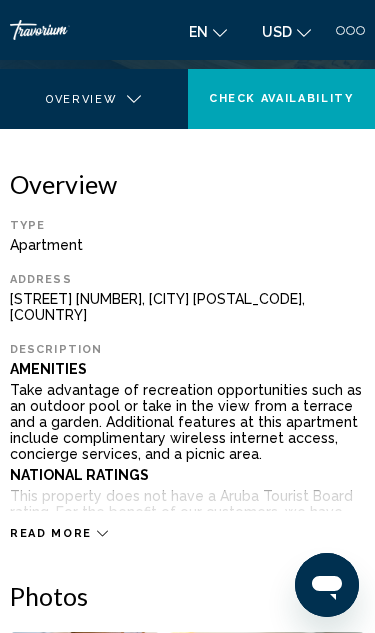 scroll, scrollTop: 420, scrollLeft: 0, axis: vertical 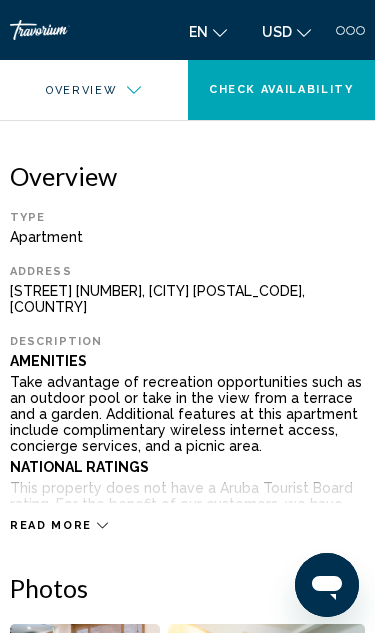click 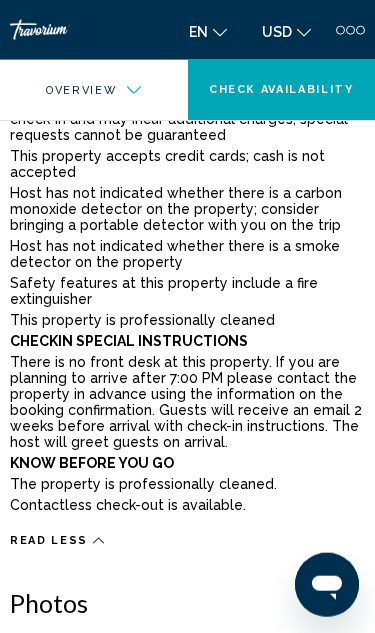 scroll, scrollTop: 1757, scrollLeft: 0, axis: vertical 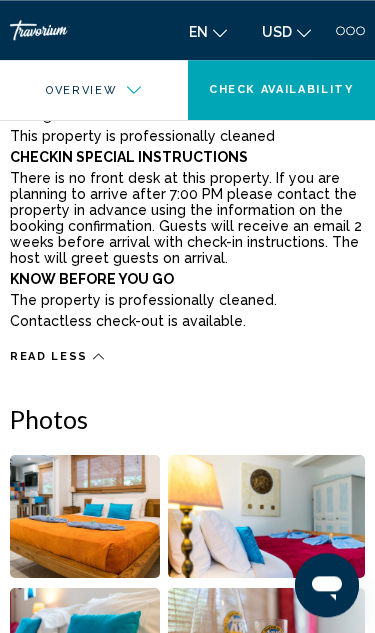 click at bounding box center [85, 516] 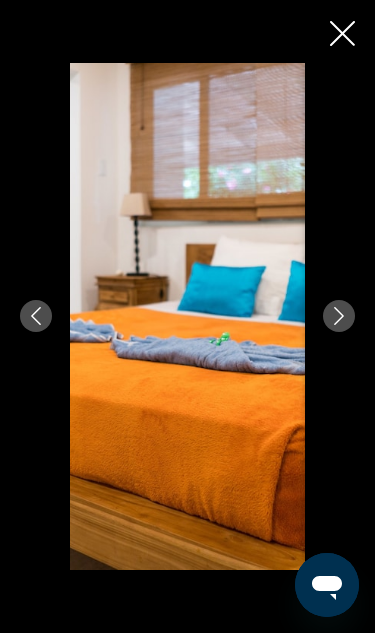 click at bounding box center [339, 316] 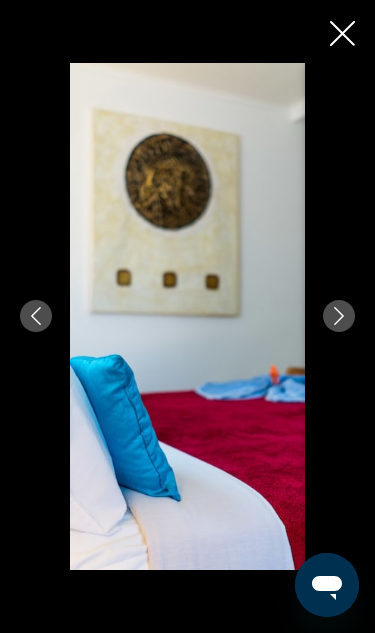 click 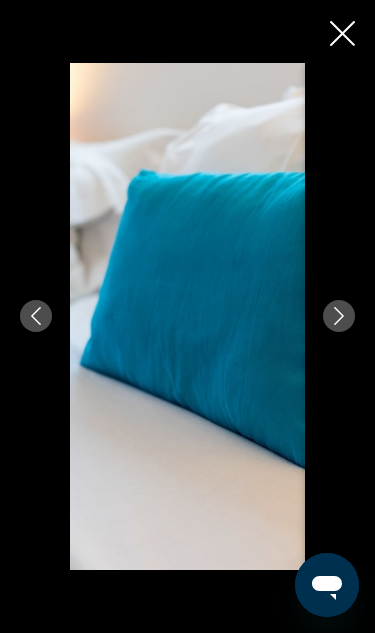 click 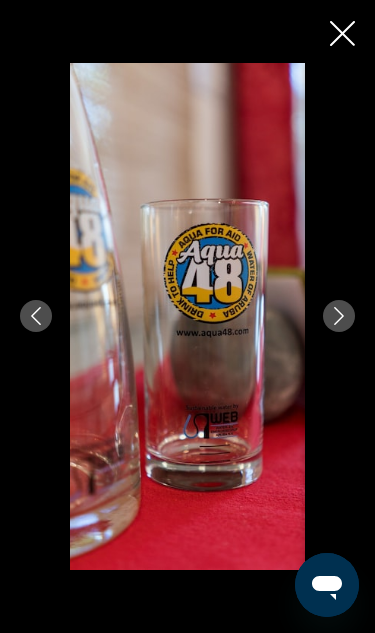 click 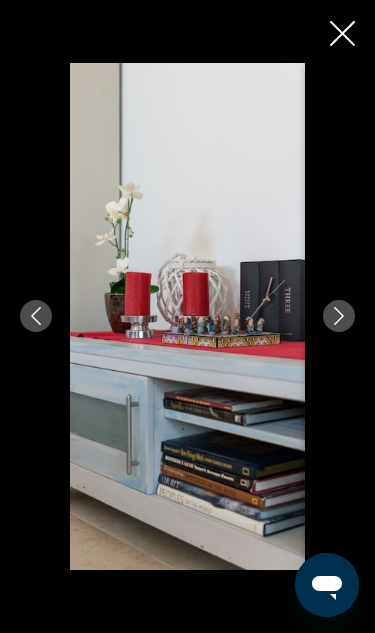 click 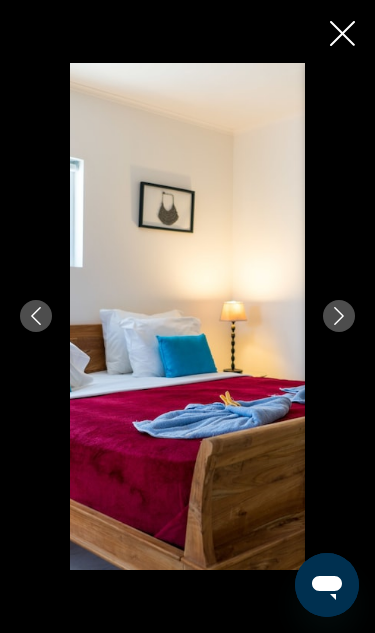 click 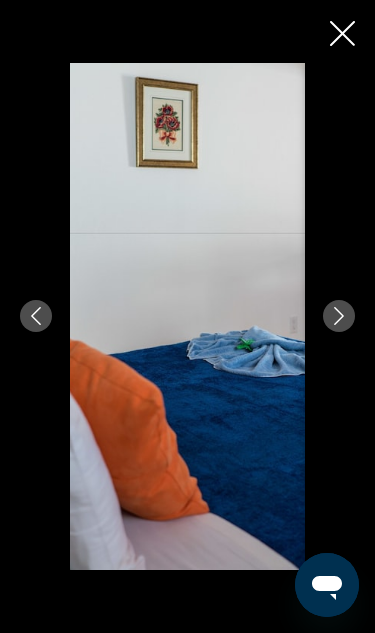 click 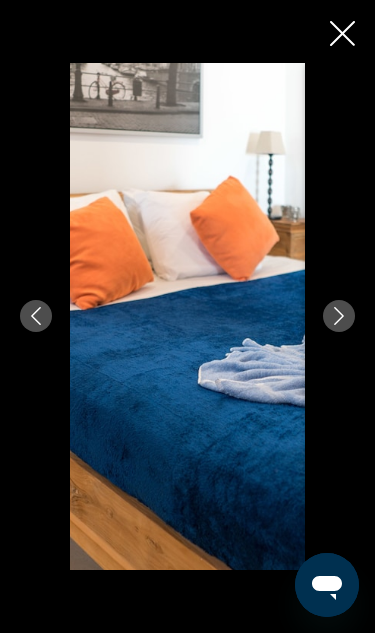 click at bounding box center (339, 316) 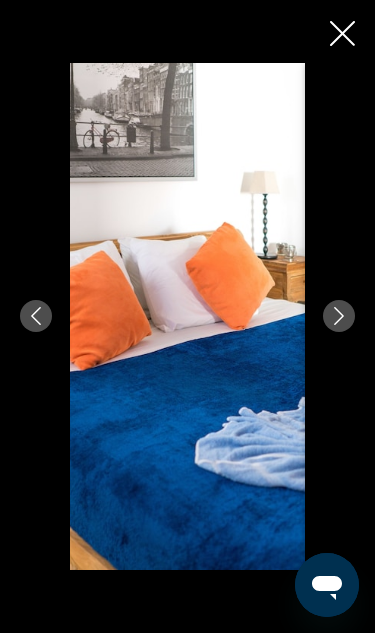 click at bounding box center (339, 316) 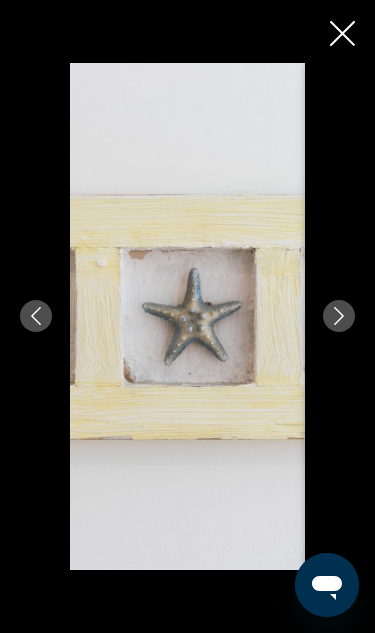 click at bounding box center [339, 316] 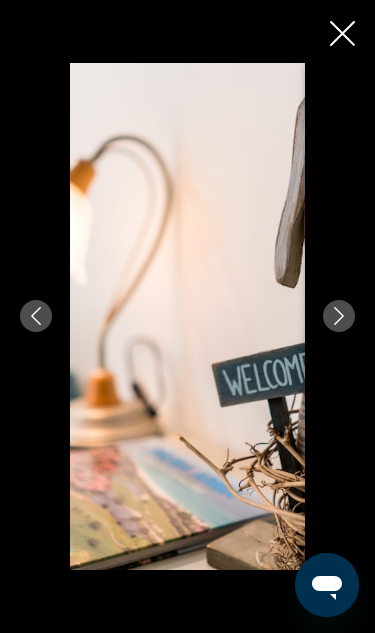 click at bounding box center [339, 316] 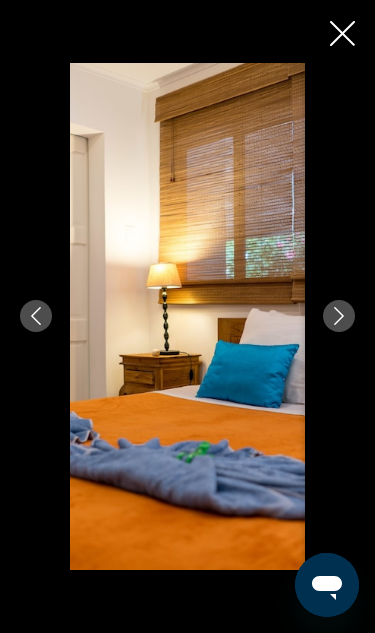 click at bounding box center [339, 316] 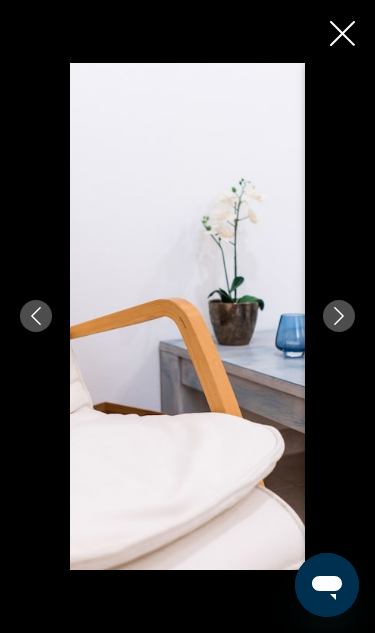 click at bounding box center (339, 316) 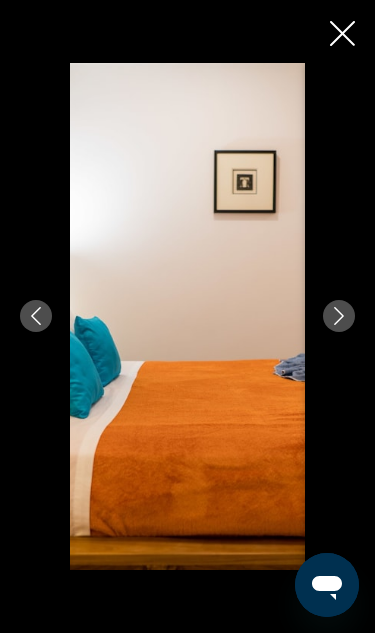 click 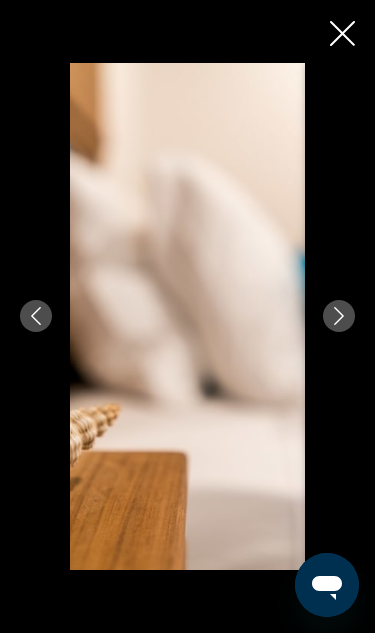click 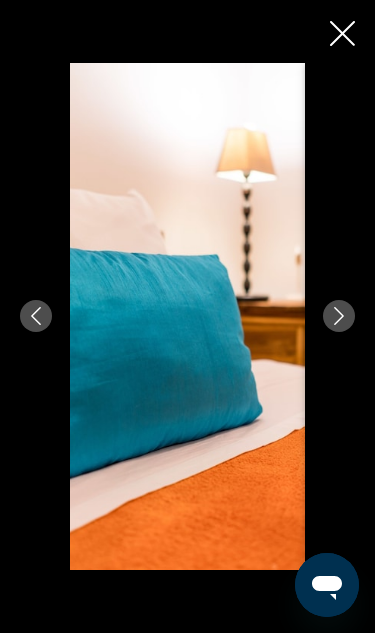 click 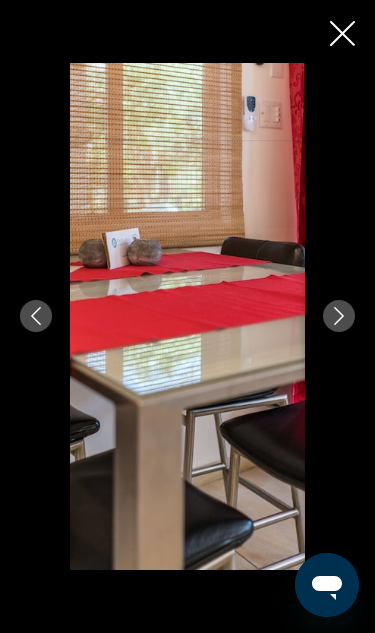 click 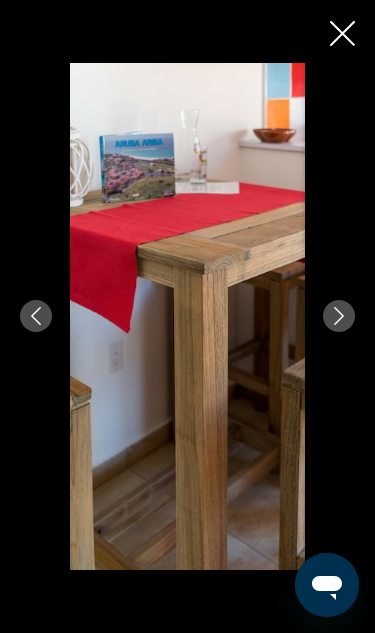 click 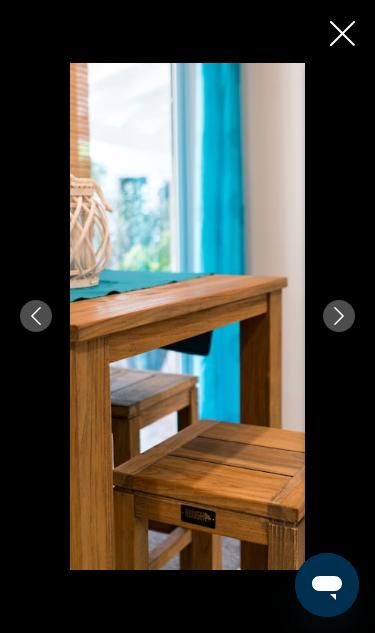 click at bounding box center [339, 316] 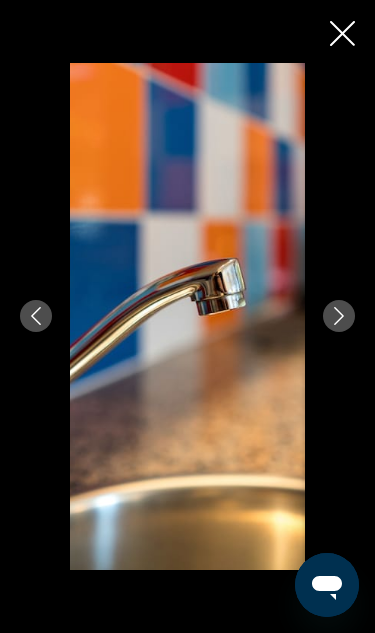 click 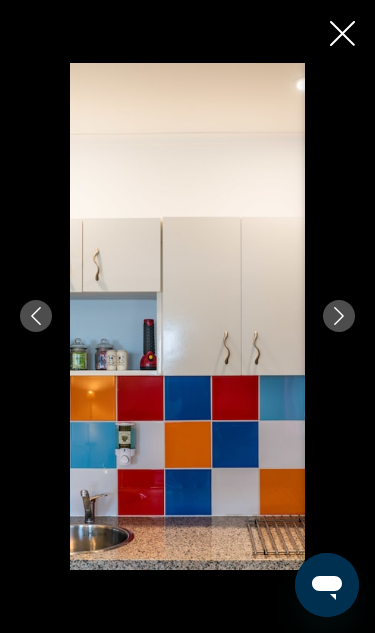 click 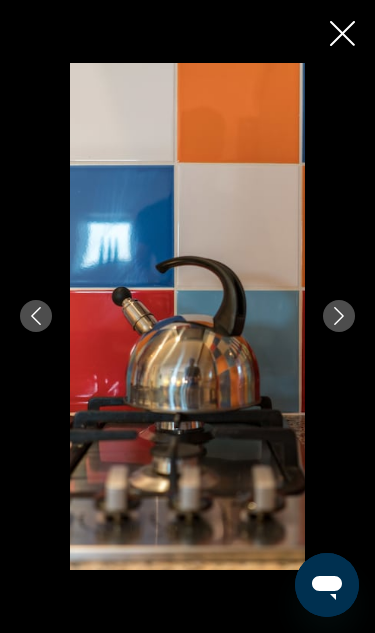 click 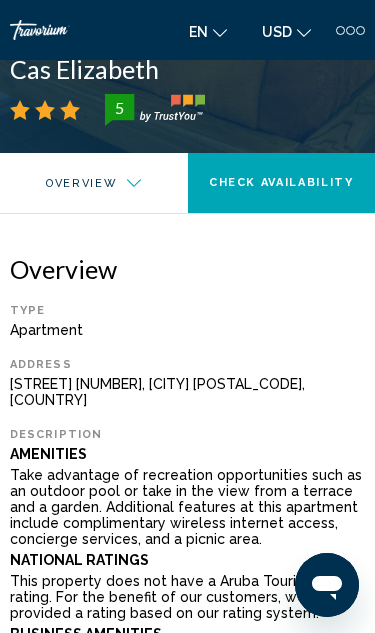 scroll, scrollTop: 0, scrollLeft: 0, axis: both 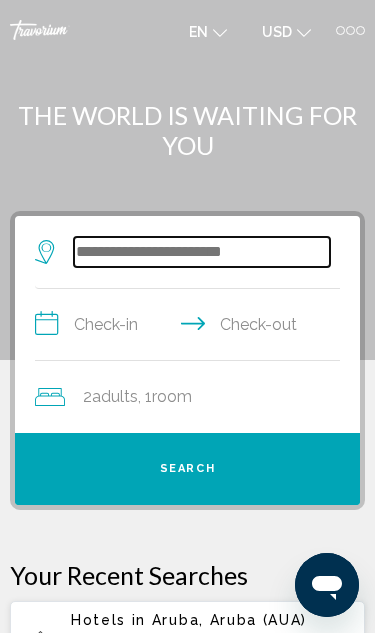 click at bounding box center (202, 252) 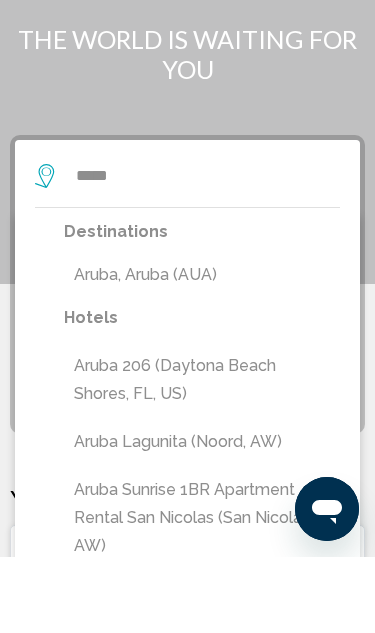 click on "Aruba, Aruba (AUA)" at bounding box center [202, 351] 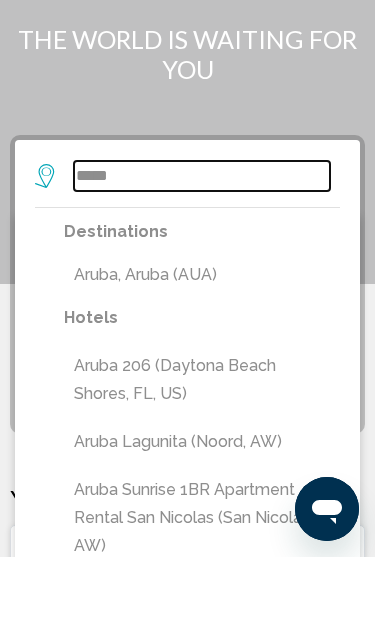 type on "**********" 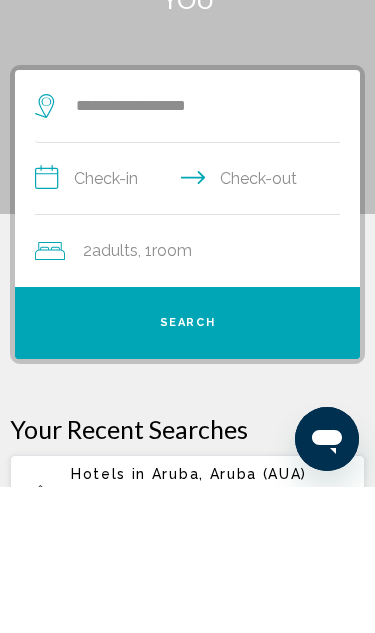 click on "**********" at bounding box center (191, 327) 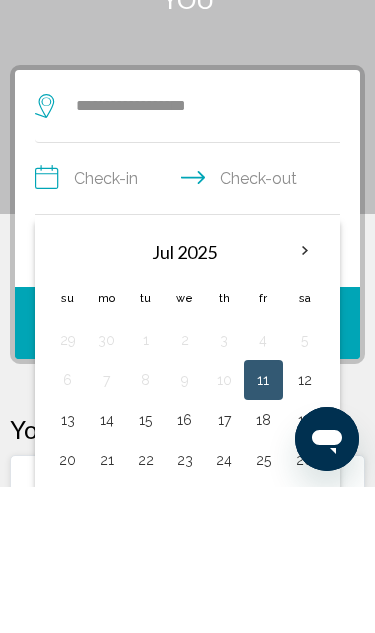scroll, scrollTop: 146, scrollLeft: 0, axis: vertical 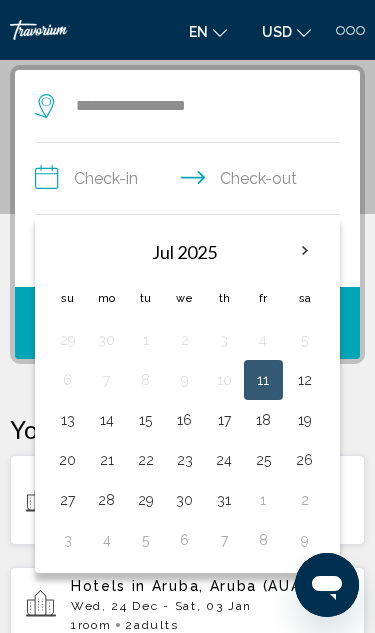 click at bounding box center [305, 251] 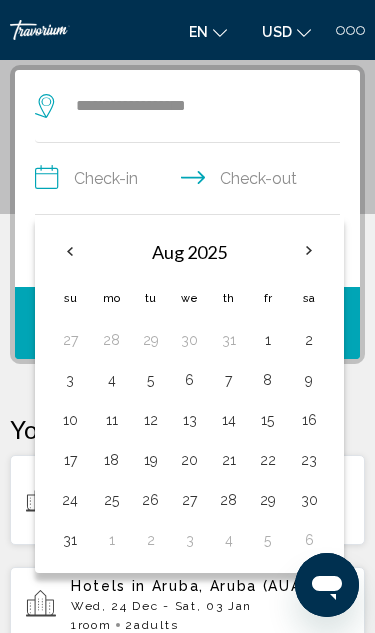 click at bounding box center (309, 251) 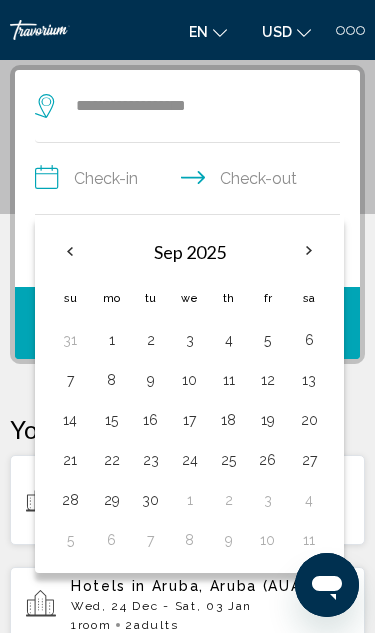click at bounding box center (309, 251) 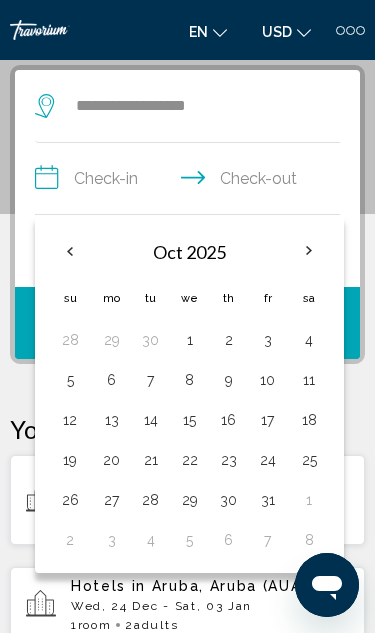 click at bounding box center (309, 251) 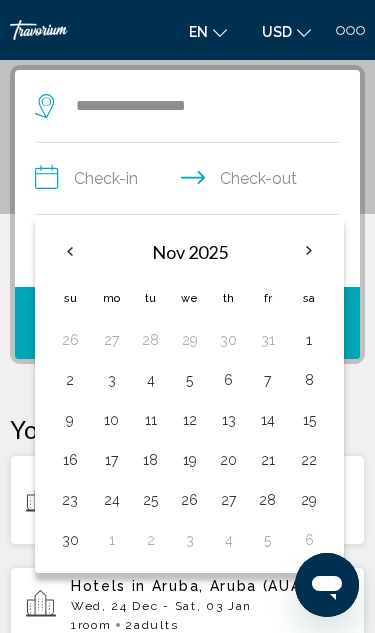 click at bounding box center (309, 251) 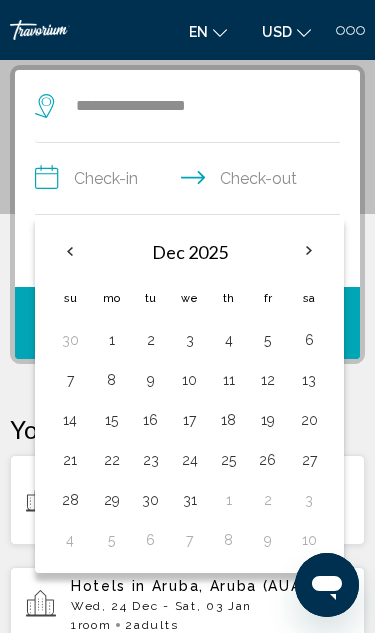 click on "28" at bounding box center [70, 500] 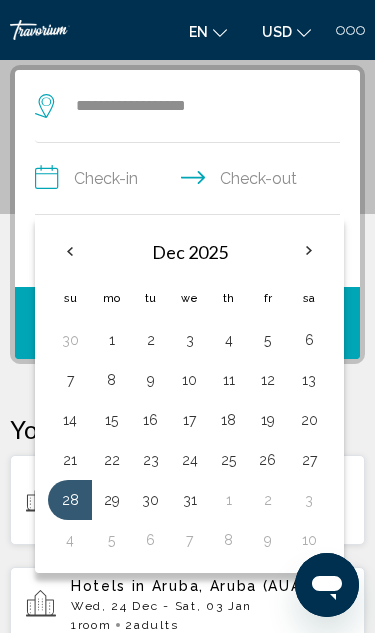 click on "10" at bounding box center [309, 540] 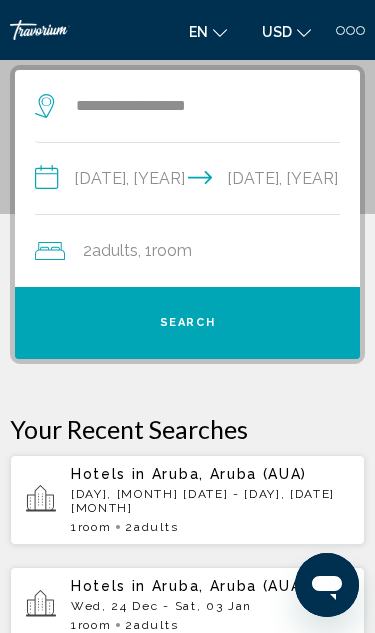 type on "**********" 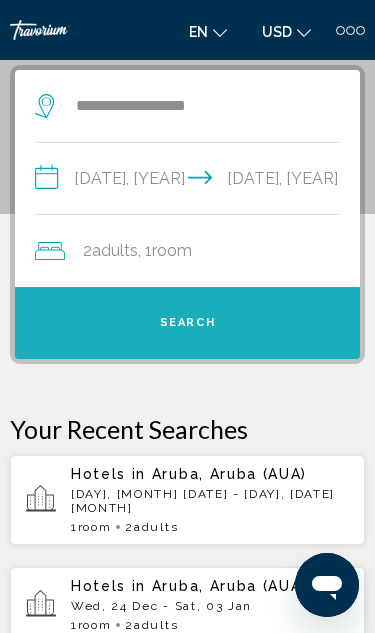 click on "Search" at bounding box center [188, 322] 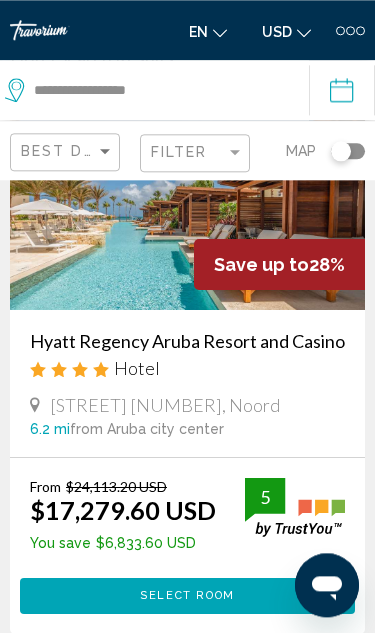 scroll, scrollTop: 153, scrollLeft: 0, axis: vertical 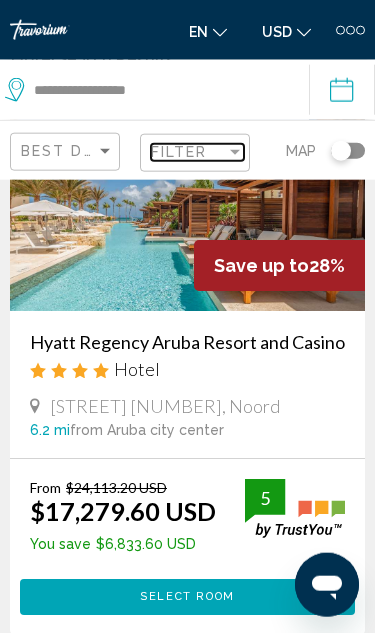 click on "Filter" at bounding box center (188, 152) 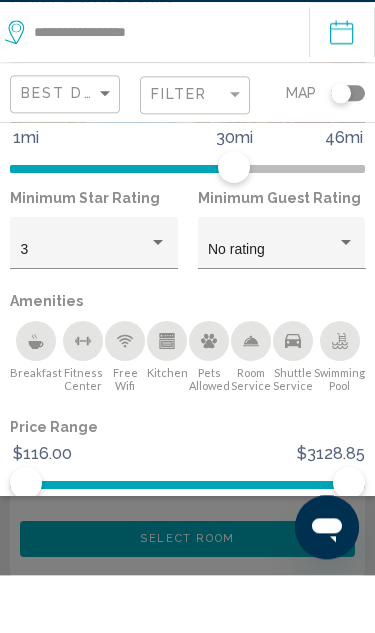 scroll, scrollTop: 252, scrollLeft: 0, axis: vertical 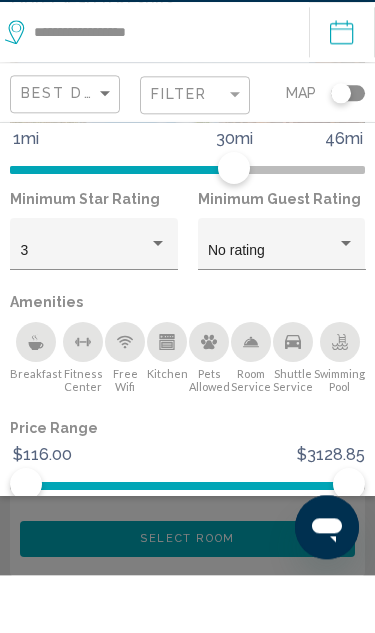click 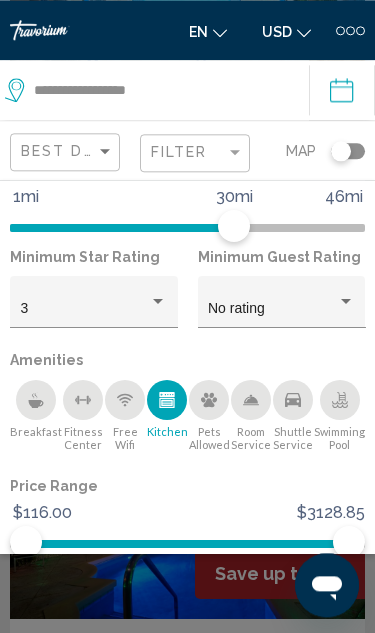 scroll, scrollTop: 394, scrollLeft: 0, axis: vertical 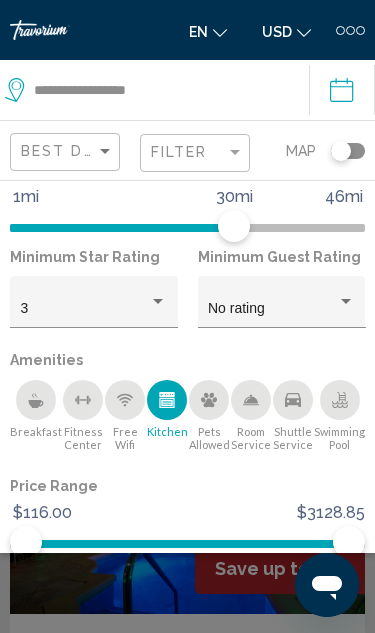 click on "Show Results" 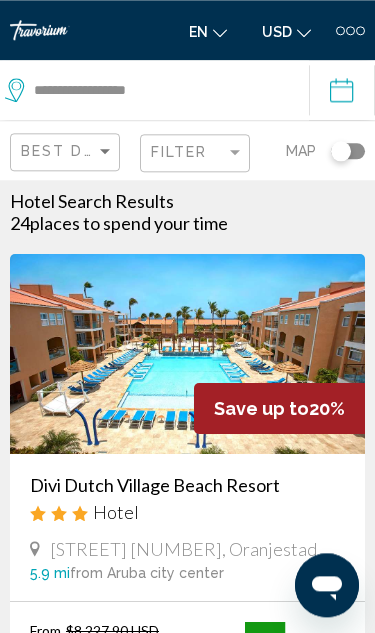 scroll, scrollTop: 0, scrollLeft: 0, axis: both 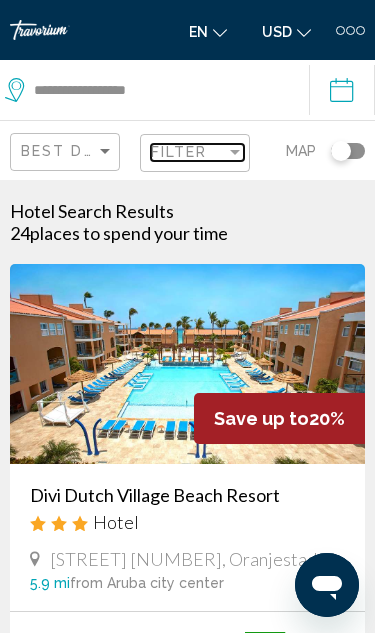 click on "Filter" at bounding box center (179, 152) 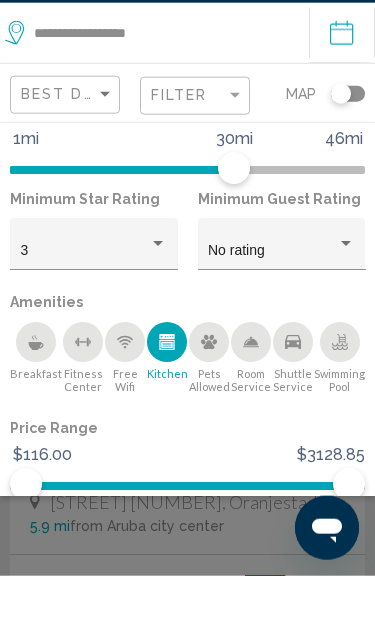 scroll, scrollTop: 252, scrollLeft: 0, axis: vertical 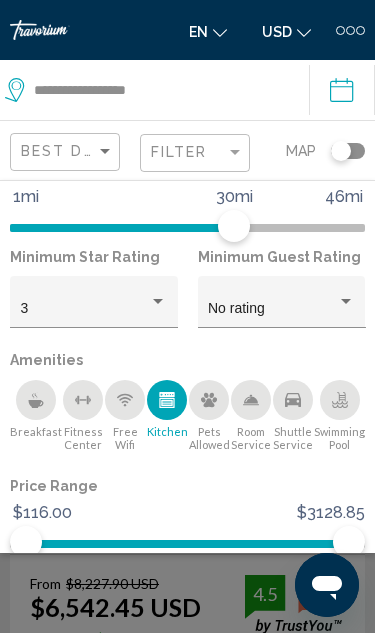 click 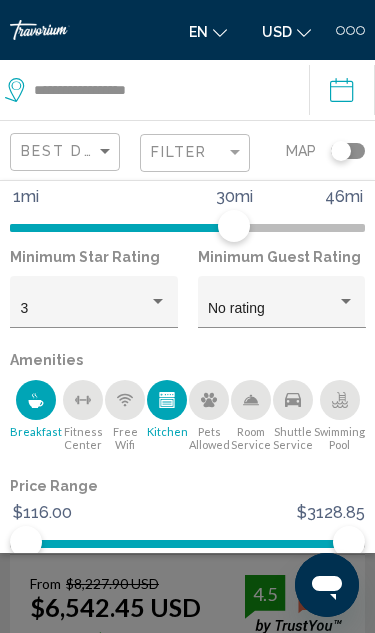click 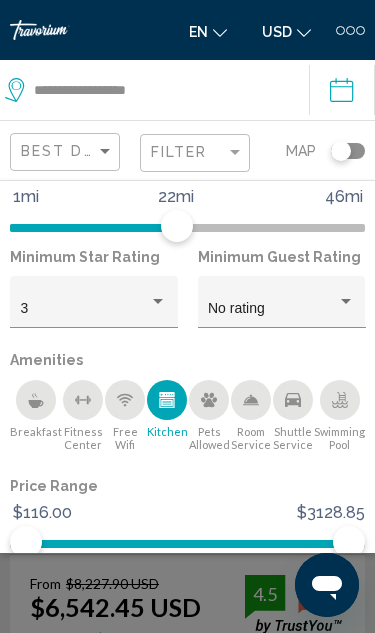 click on "Show Results" 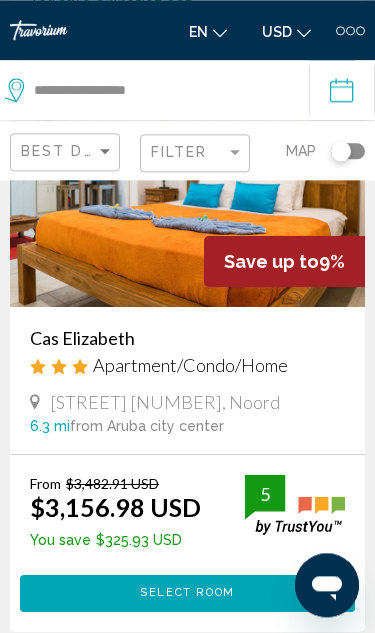 scroll, scrollTop: 1788, scrollLeft: 0, axis: vertical 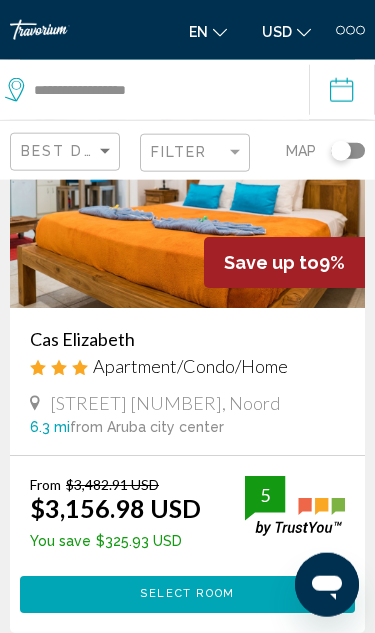 click 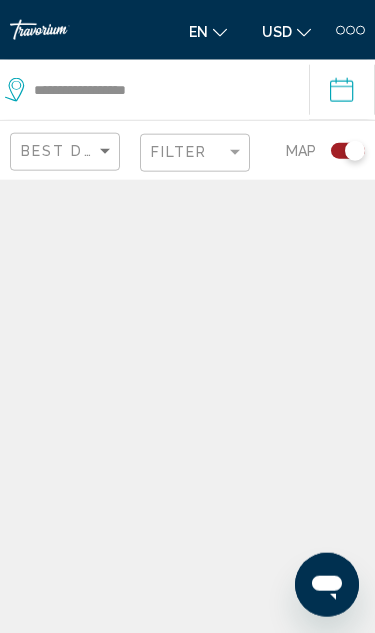 scroll, scrollTop: 87, scrollLeft: 0, axis: vertical 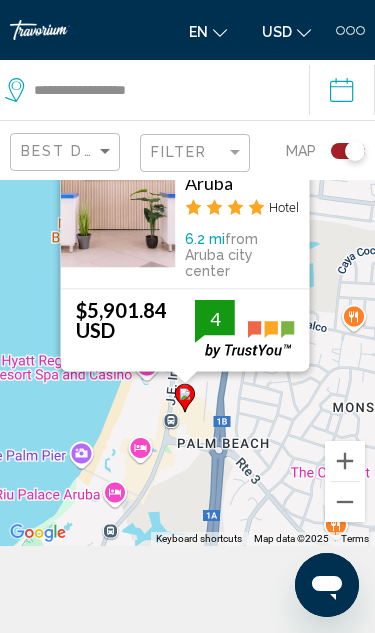 click at bounding box center (292, 134) 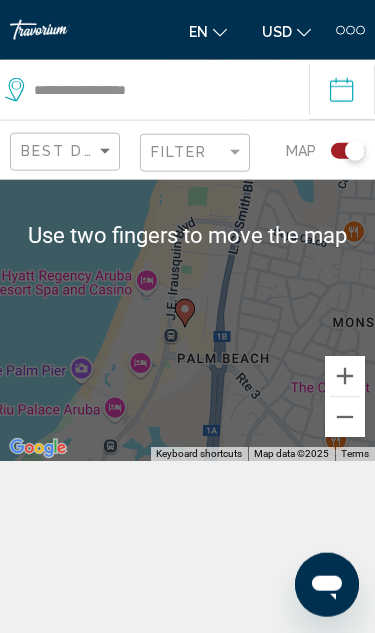 scroll, scrollTop: 173, scrollLeft: 0, axis: vertical 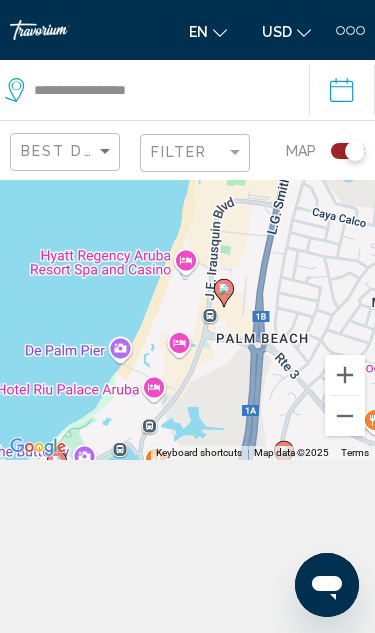 click on "To activate drag with keyboard, press Alt + Enter. Once in keyboard drag state, use the arrow keys to move the marker. To complete the drag, press the Enter key. To cancel, press Escape." at bounding box center (187, 233) 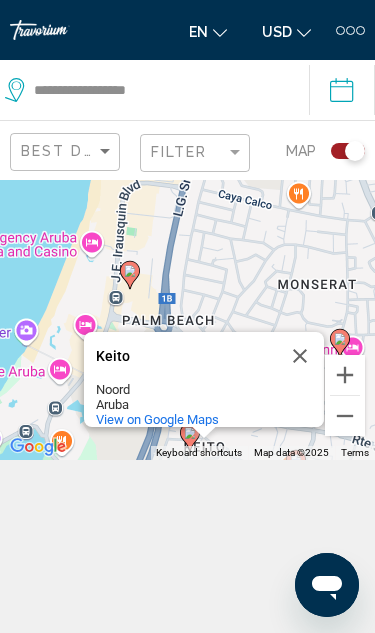 click 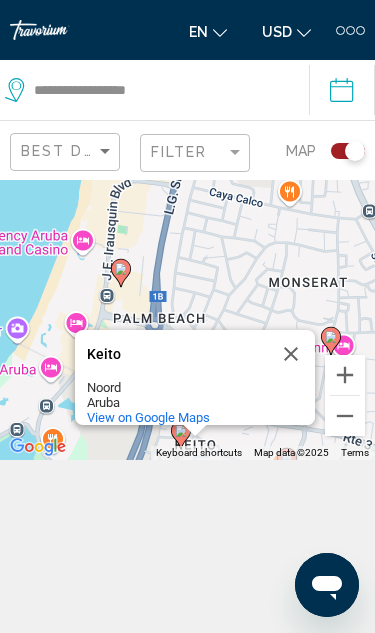 click on "To activate drag with keyboard, press Alt + Enter. Once in keyboard drag state, use the arrow keys to move the marker. To complete the drag, press the Enter key. To cancel, press Escape.     Keito                     Keito                 Noord Aruba              View on Google Maps" at bounding box center (187, 233) 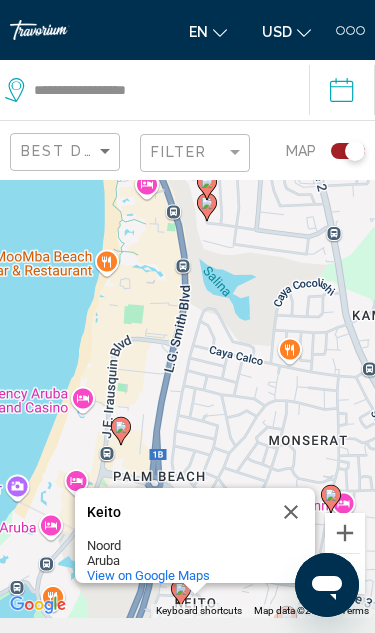 scroll, scrollTop: 0, scrollLeft: 0, axis: both 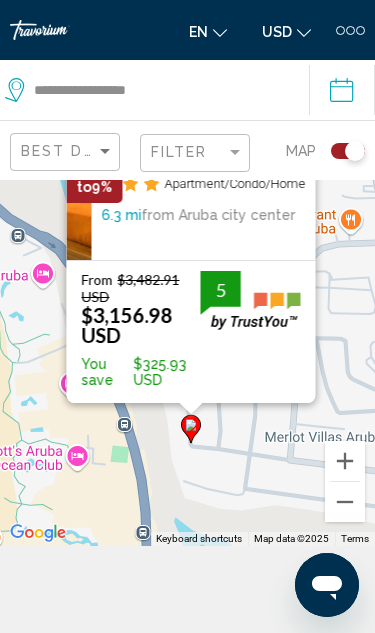 click on "$3,156.98 USD" at bounding box center (126, 325) 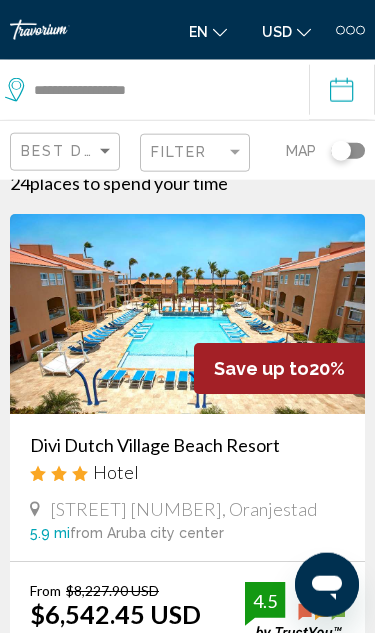 scroll, scrollTop: 0, scrollLeft: 0, axis: both 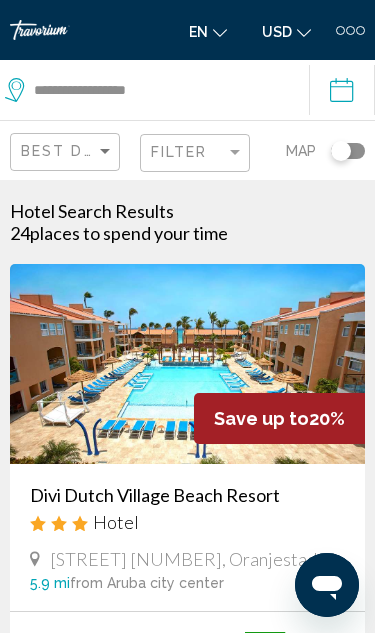 click on "**********" at bounding box center (346, 93) 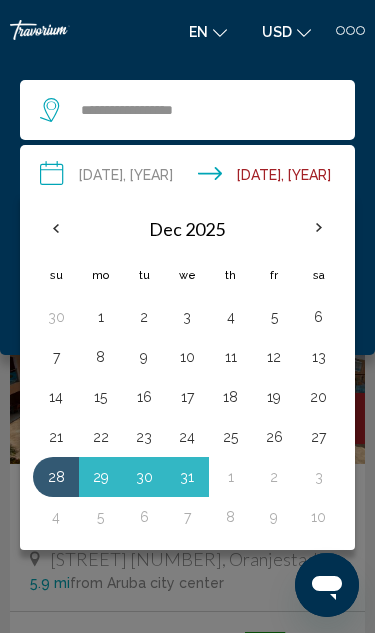 click on "10" at bounding box center [319, 517] 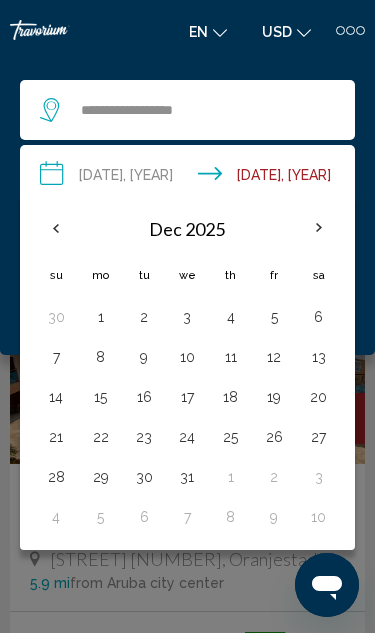click on "28" at bounding box center (56, 477) 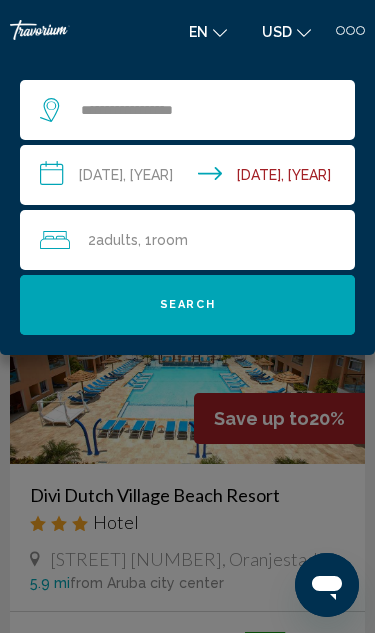 click on "Search" 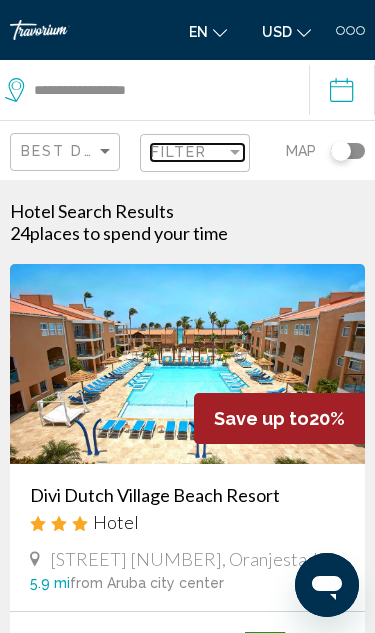 click on "Filter" at bounding box center [179, 152] 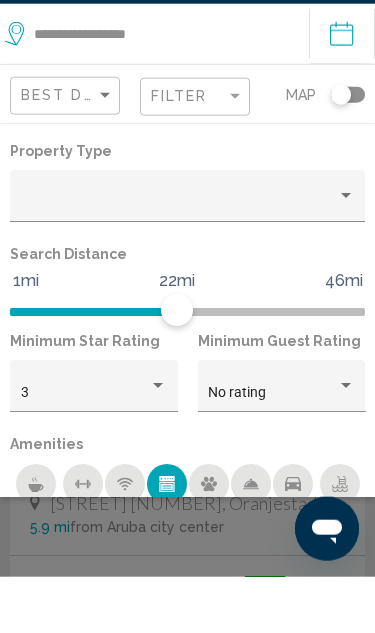 scroll, scrollTop: 133, scrollLeft: 0, axis: vertical 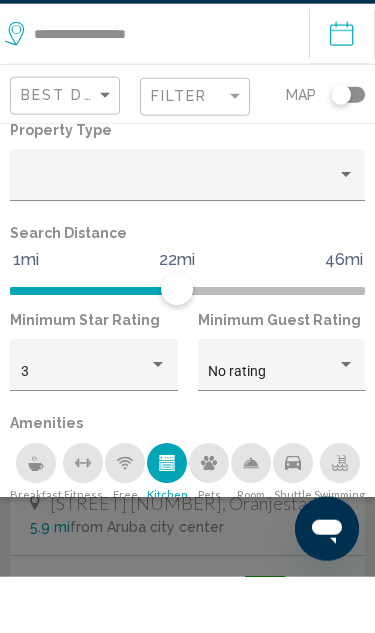 click at bounding box center (346, 230) 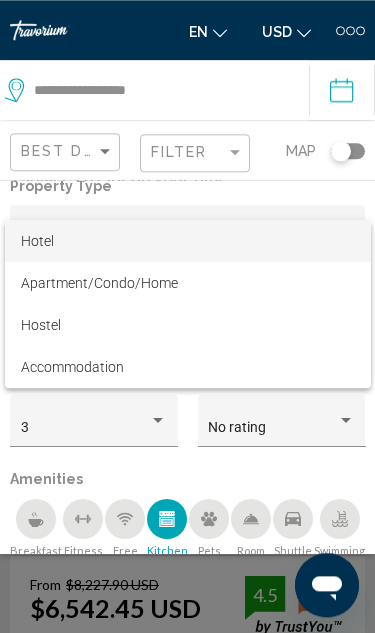 scroll, scrollTop: 56, scrollLeft: 0, axis: vertical 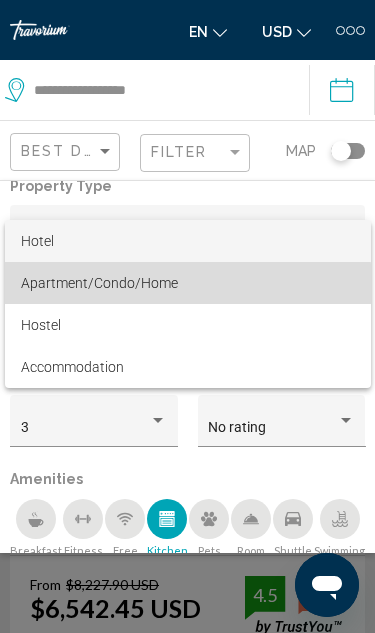click on "Apartment/Condo/Home" at bounding box center (99, 283) 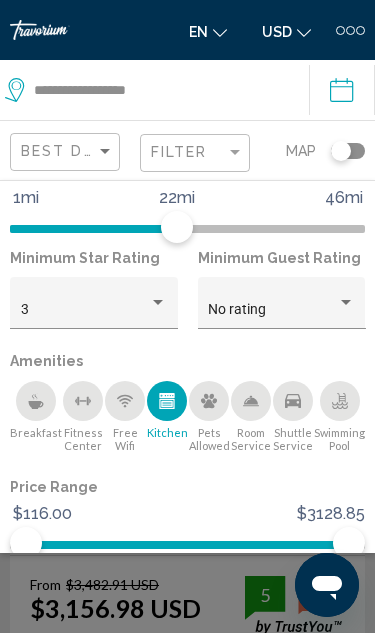 scroll, scrollTop: 250, scrollLeft: 0, axis: vertical 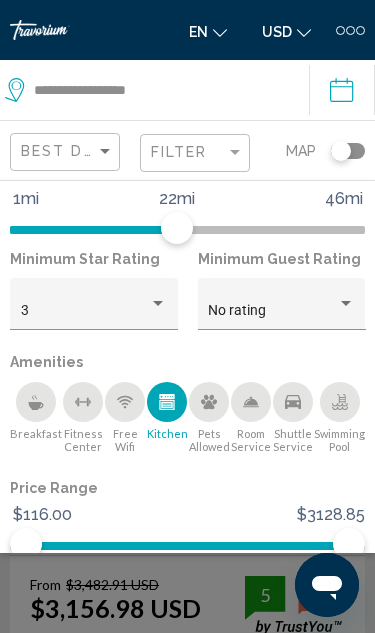 click 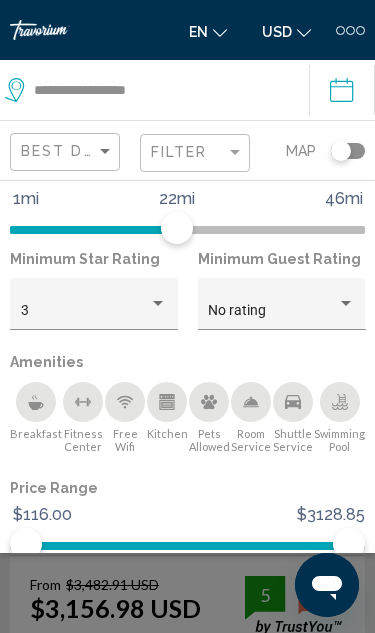 click 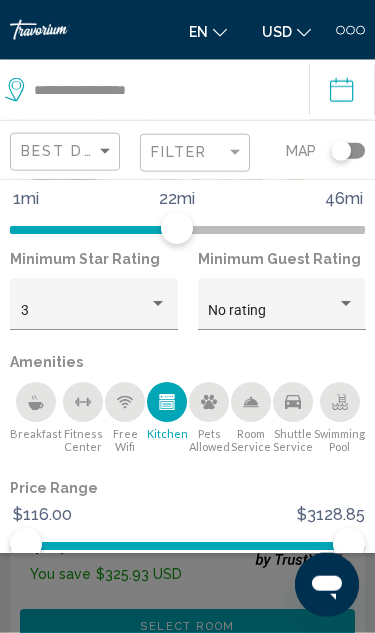 scroll, scrollTop: 184, scrollLeft: 0, axis: vertical 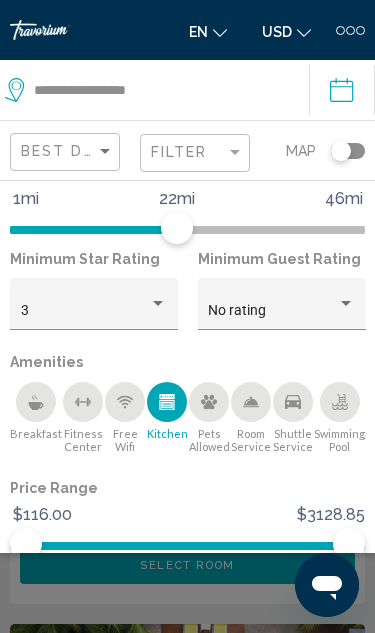 click on "Show Results" 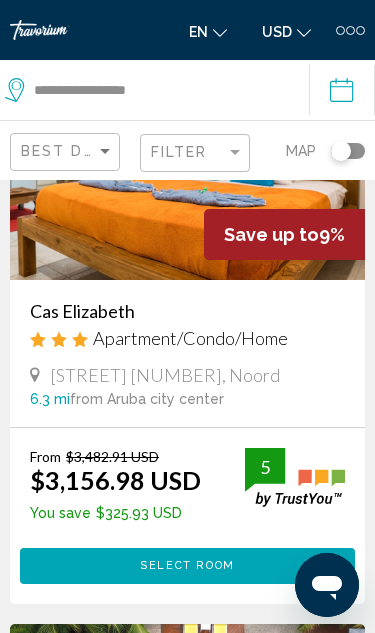 click 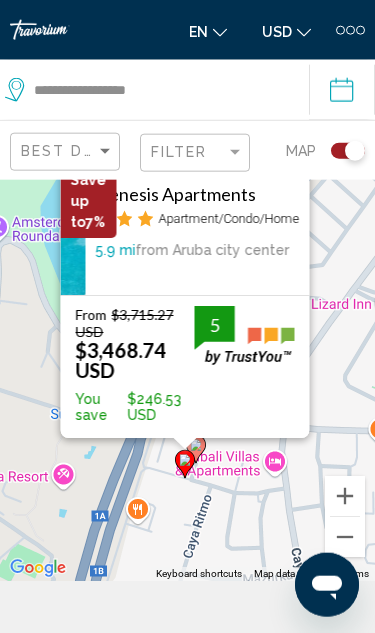 scroll, scrollTop: 87, scrollLeft: 0, axis: vertical 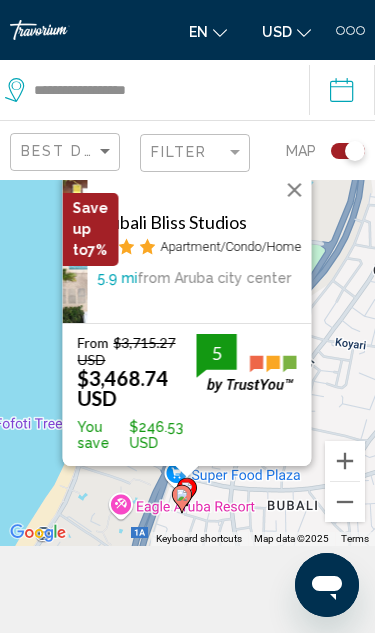 click at bounding box center (294, 190) 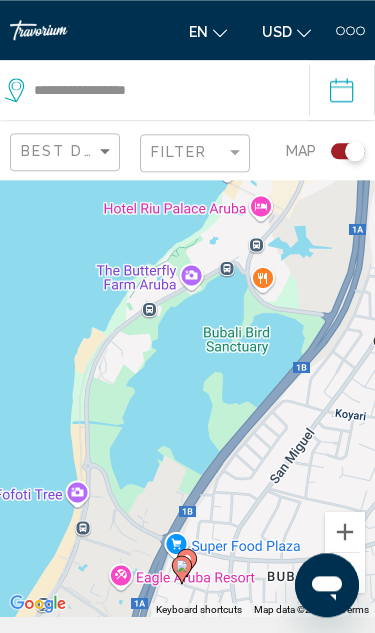 scroll, scrollTop: 0, scrollLeft: 0, axis: both 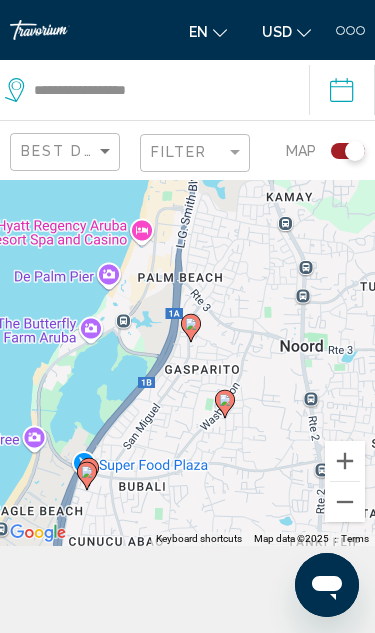 click on "To activate drag with keyboard, press Alt + Enter. Once in keyboard drag state, use the arrow keys to move the marker. To complete the drag, press the Enter key. To cancel, press Escape." at bounding box center (187, 319) 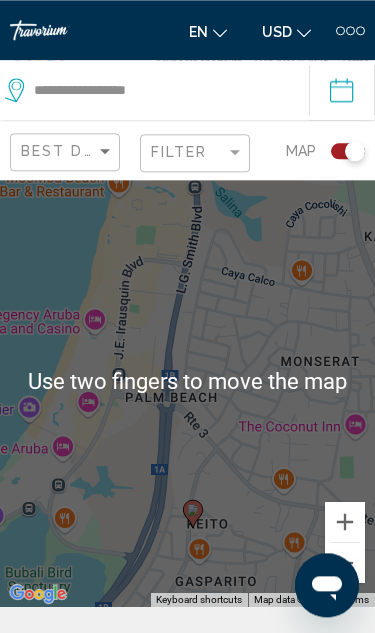 scroll, scrollTop: 0, scrollLeft: 0, axis: both 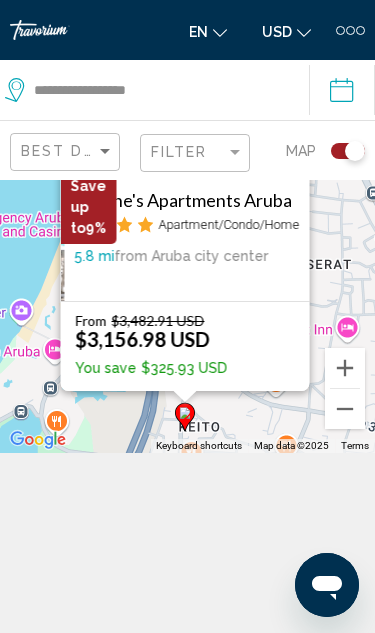 click on "Pauline's Apartments Aruba" at bounding box center [186, 199] 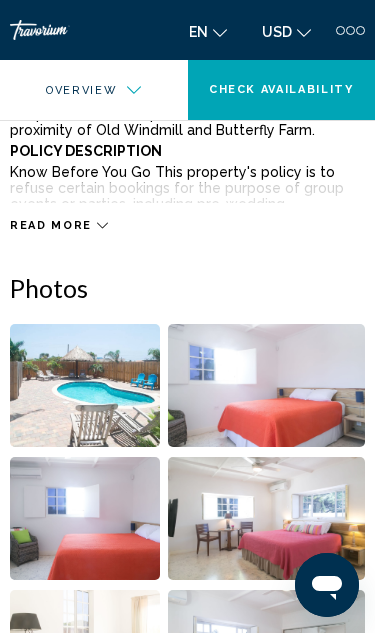 scroll, scrollTop: 717, scrollLeft: 0, axis: vertical 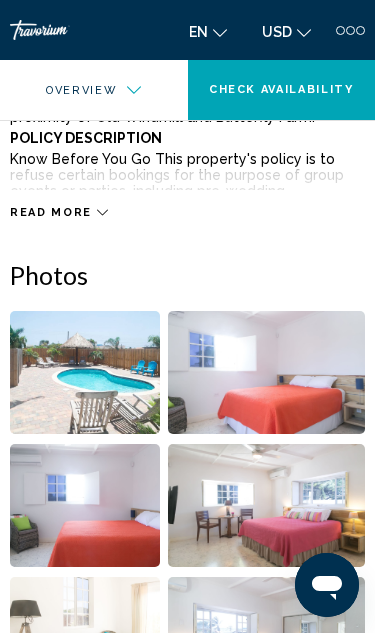 click at bounding box center (85, 372) 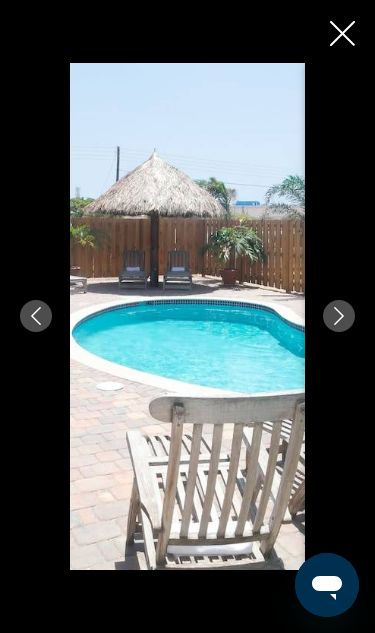 click at bounding box center [339, 316] 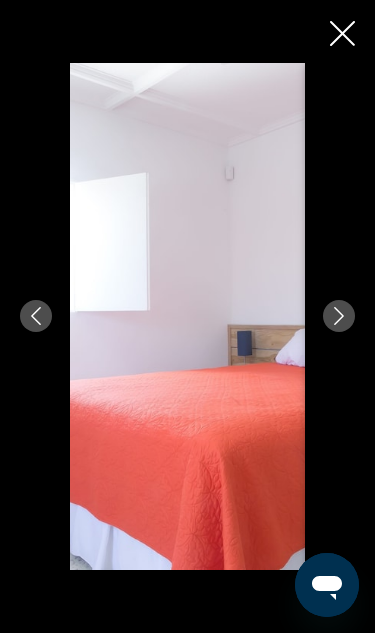 click at bounding box center [339, 316] 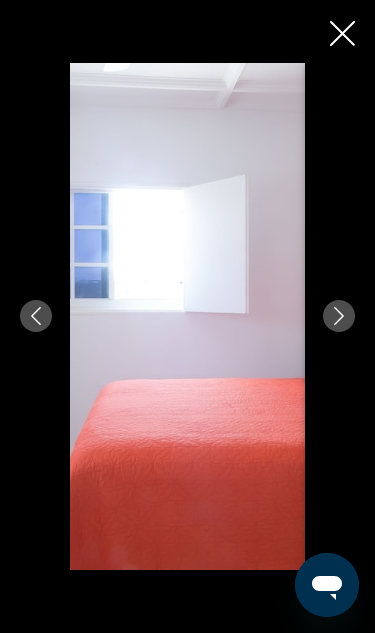 click at bounding box center (339, 316) 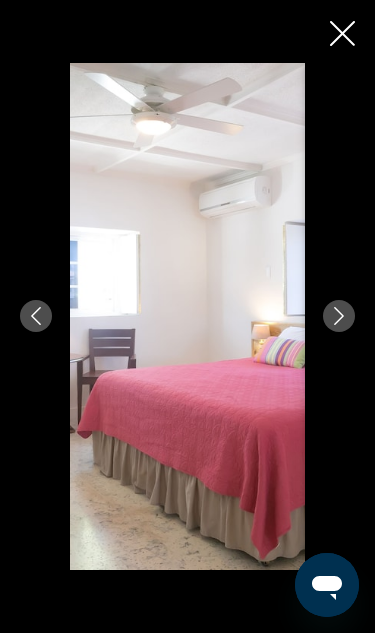 click at bounding box center [339, 316] 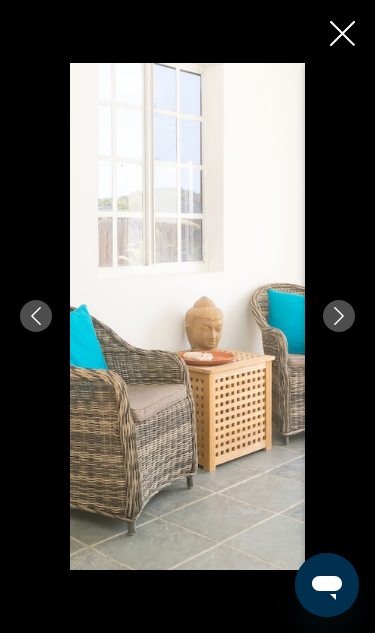 click at bounding box center [339, 316] 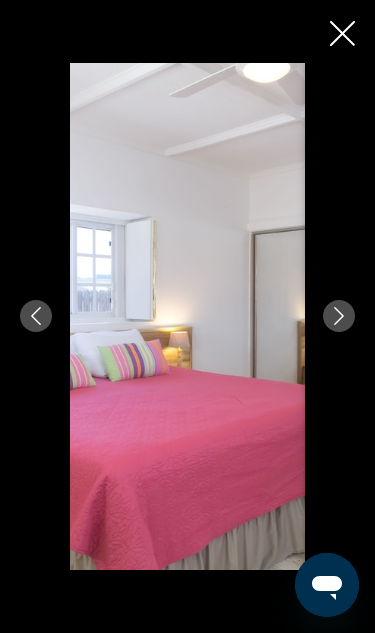click 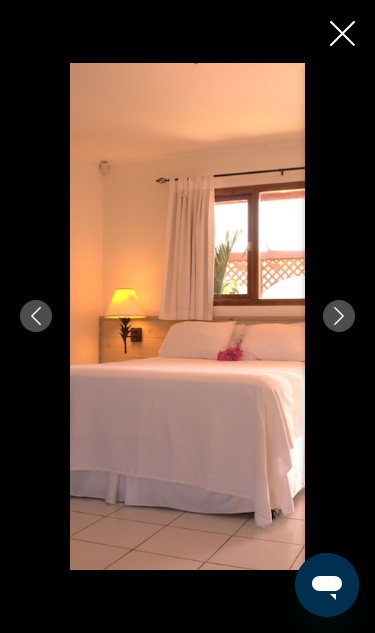 click at bounding box center (339, 316) 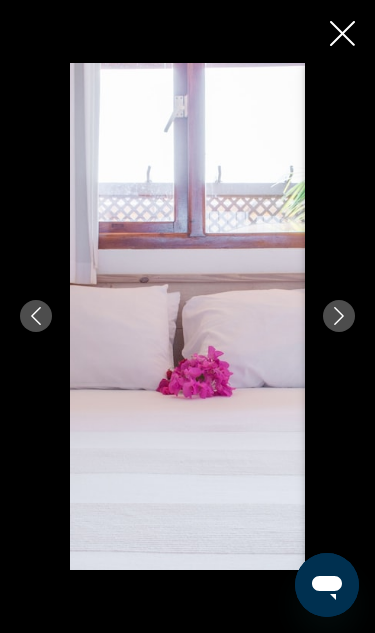 click at bounding box center (339, 316) 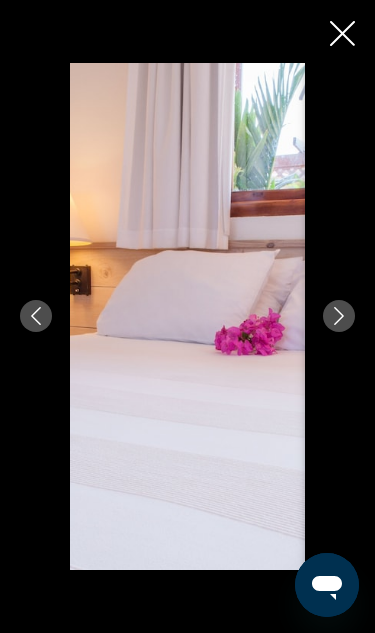 click 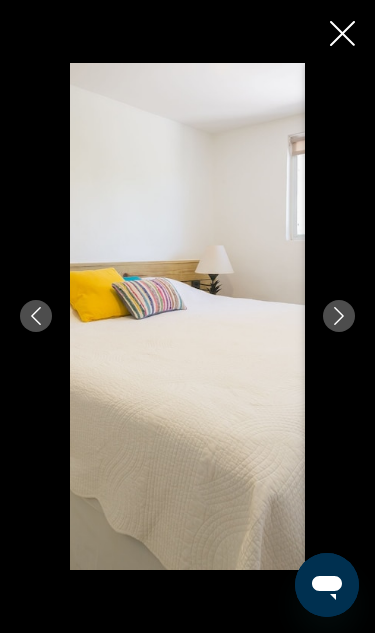 click at bounding box center [339, 316] 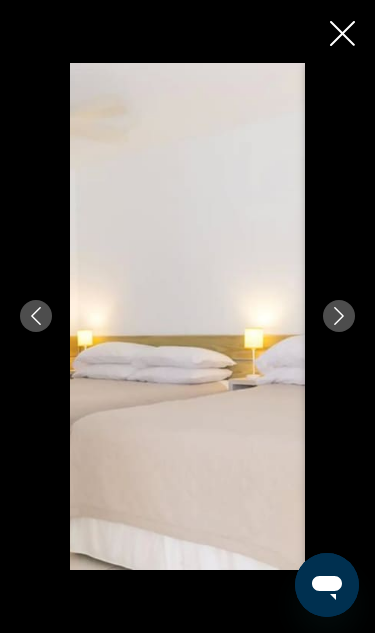click at bounding box center [339, 316] 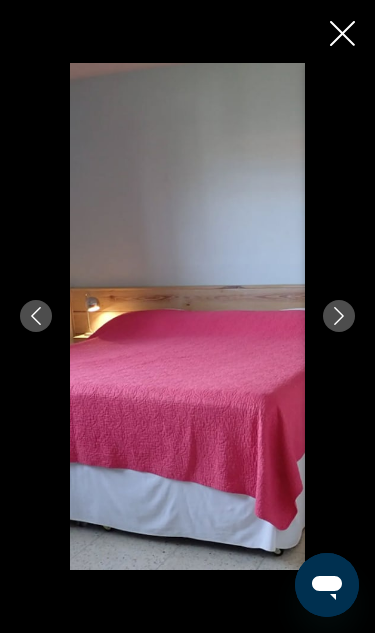 click at bounding box center [339, 316] 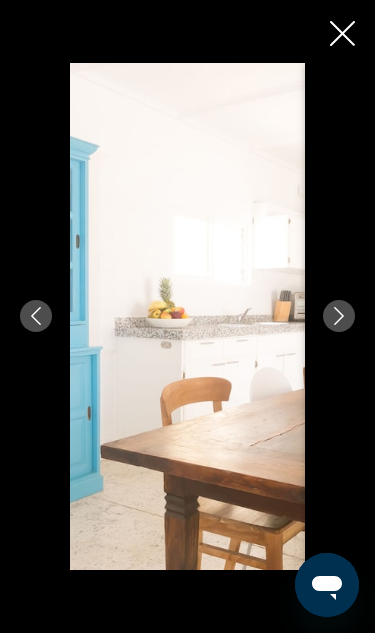 click at bounding box center [339, 316] 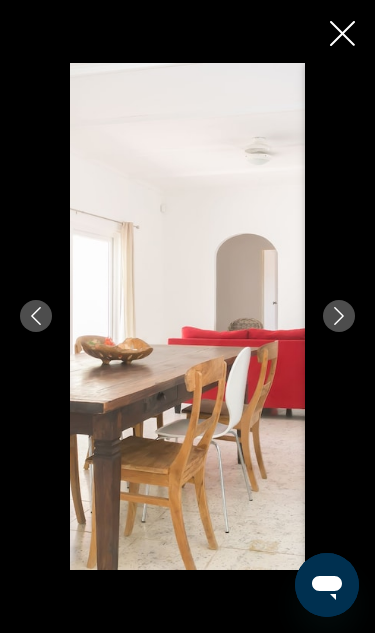 click at bounding box center (339, 316) 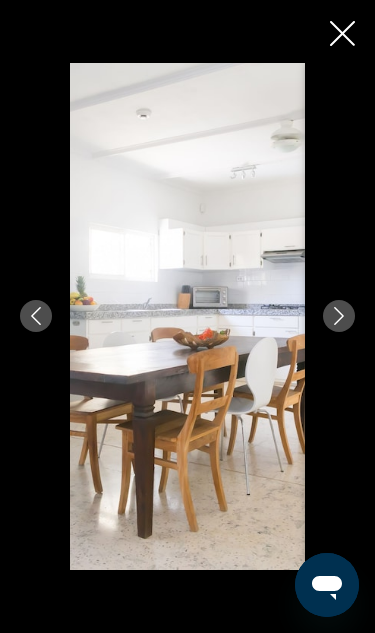 click at bounding box center [339, 316] 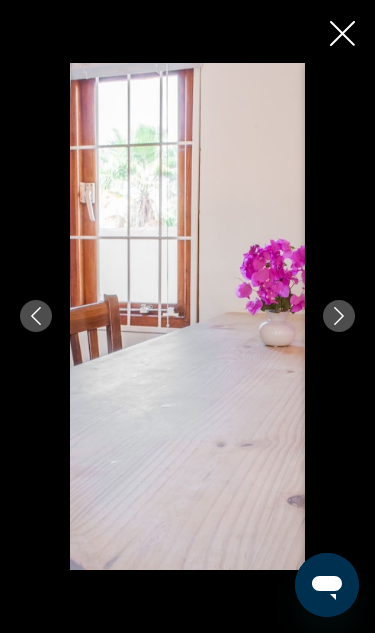 click 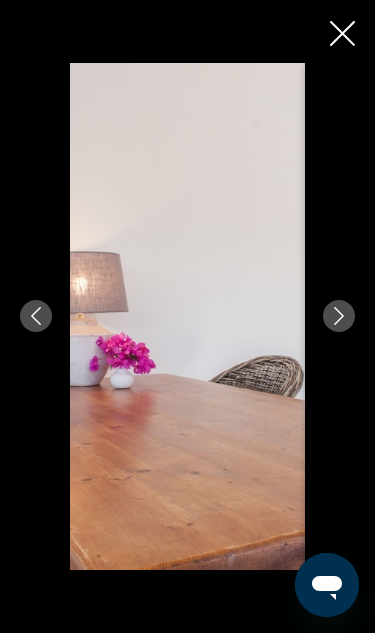 click 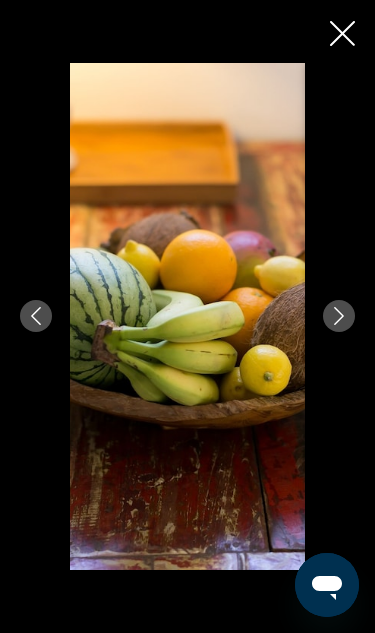 click at bounding box center [339, 316] 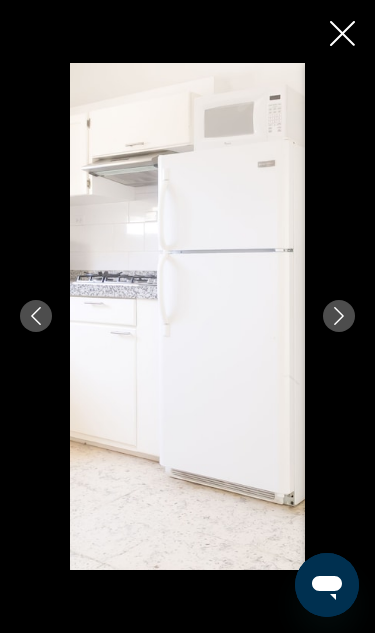 click at bounding box center (339, 316) 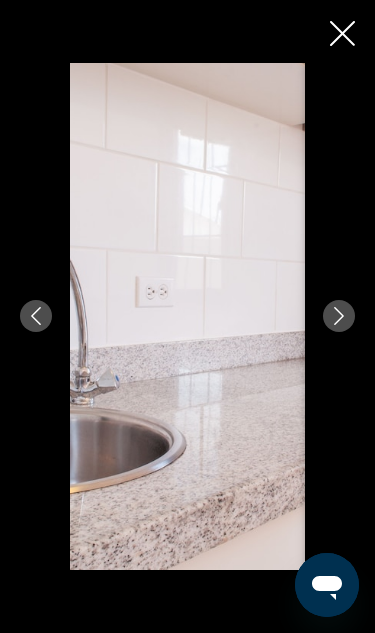 click at bounding box center (339, 316) 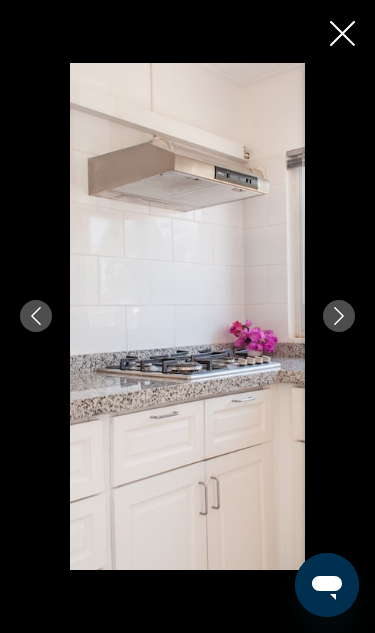 click 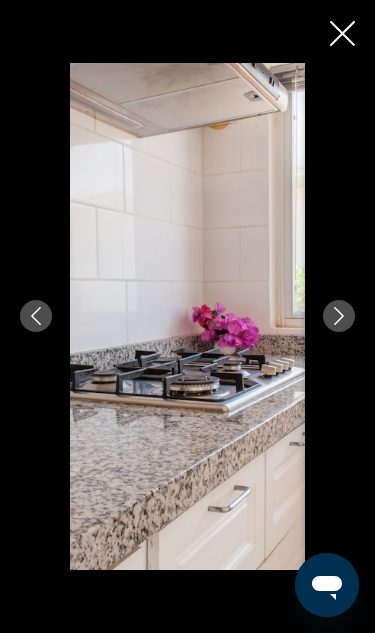 click at bounding box center [339, 316] 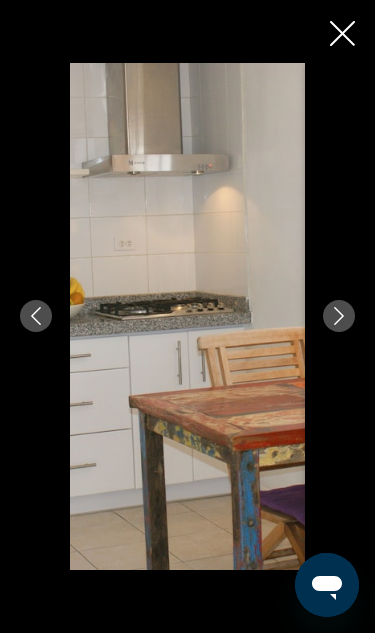 click 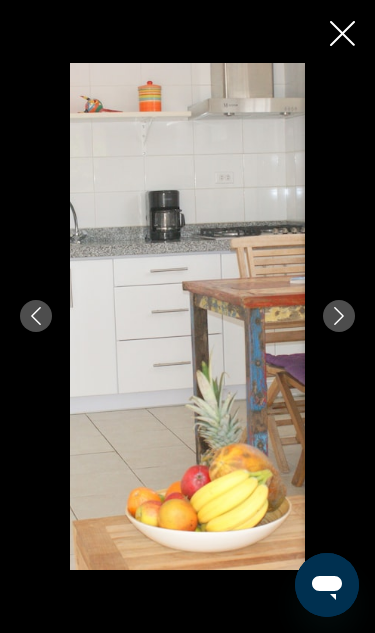 click 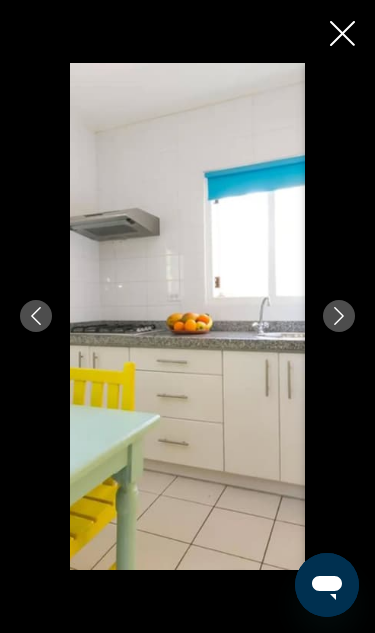 click 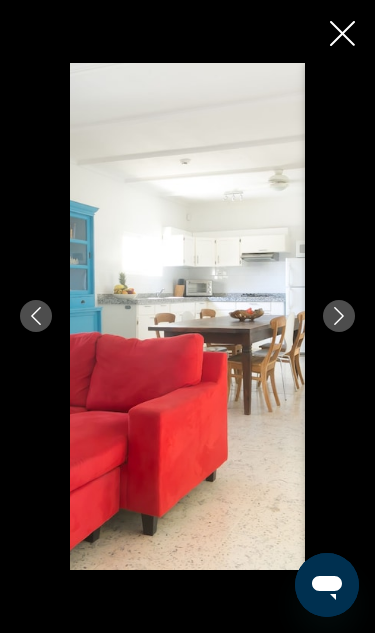click at bounding box center [339, 316] 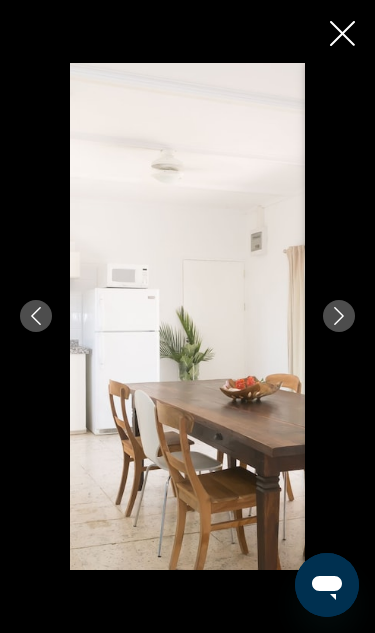 click at bounding box center (339, 316) 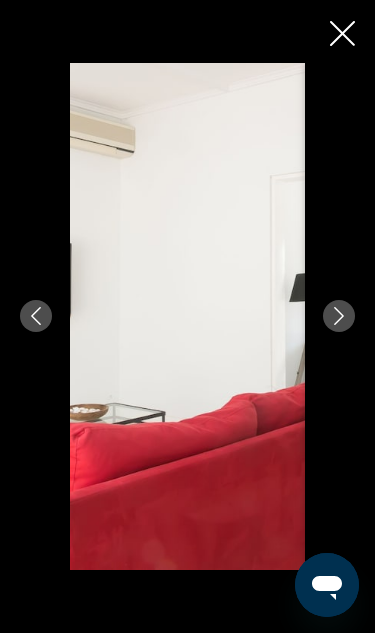 click at bounding box center (339, 316) 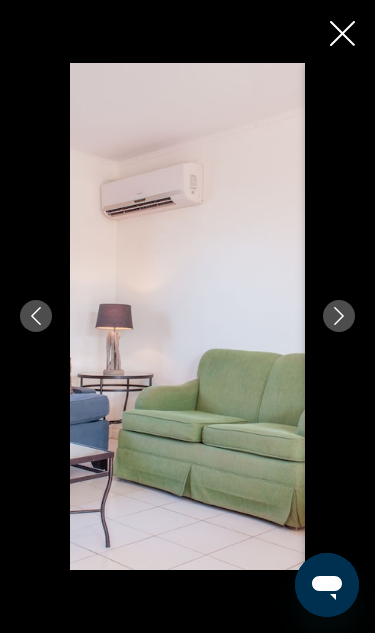 click at bounding box center (339, 316) 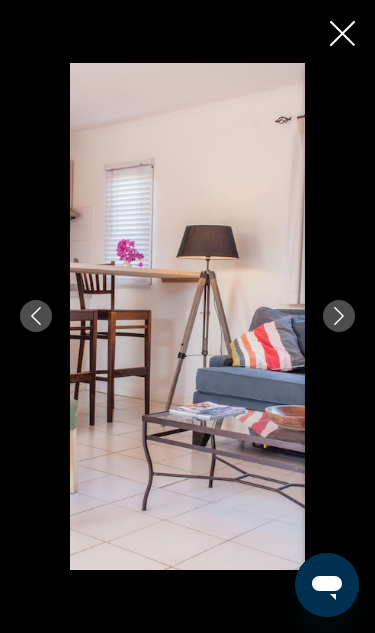click at bounding box center (339, 316) 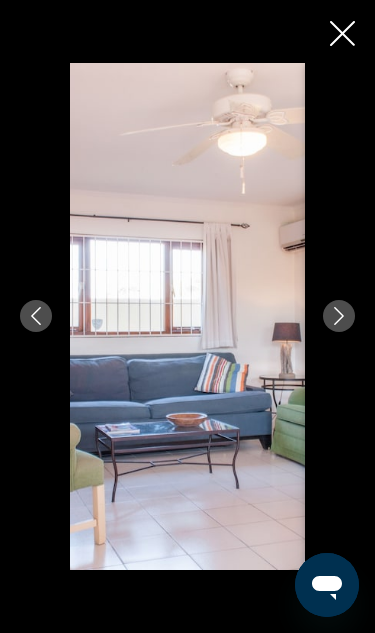 click 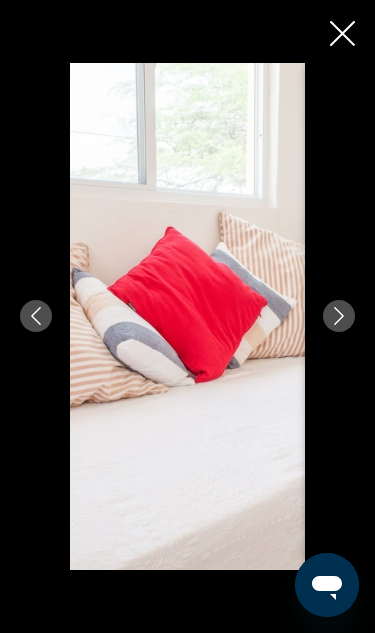 click at bounding box center (339, 316) 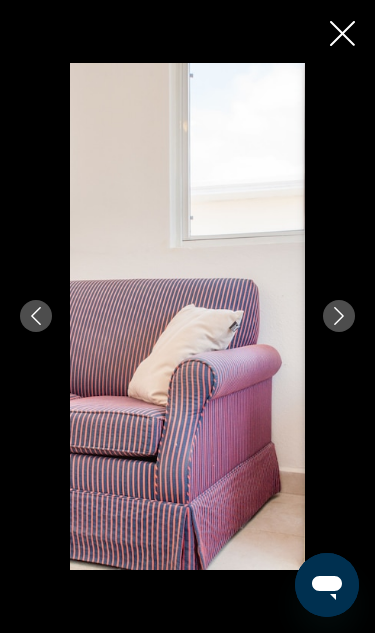 click at bounding box center (339, 316) 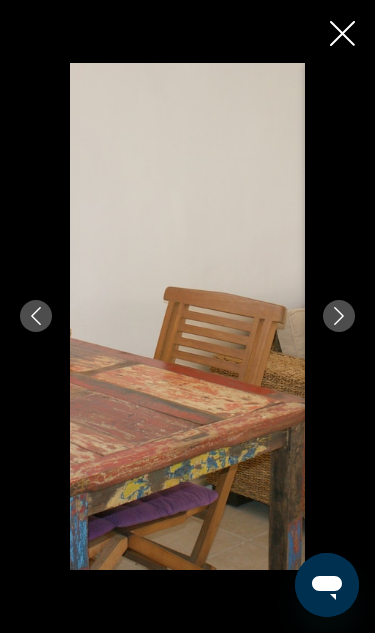 click at bounding box center (339, 316) 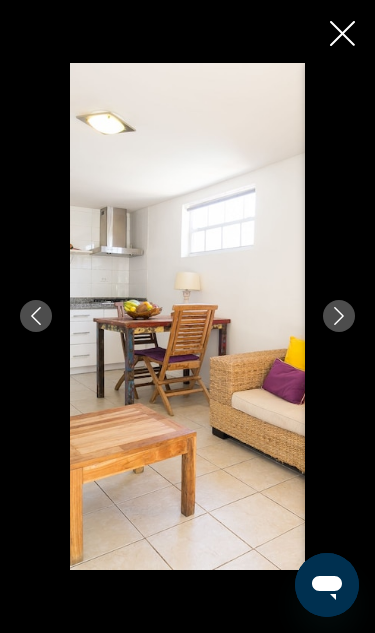click 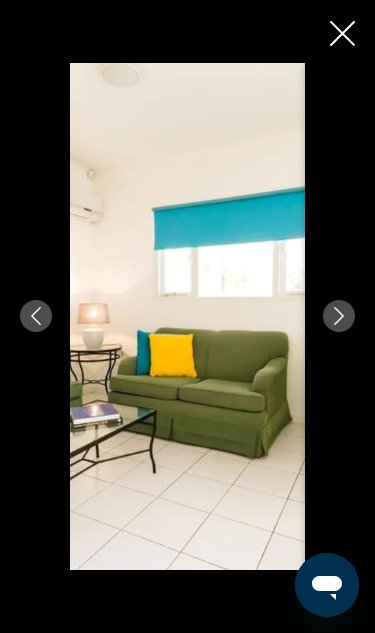 click 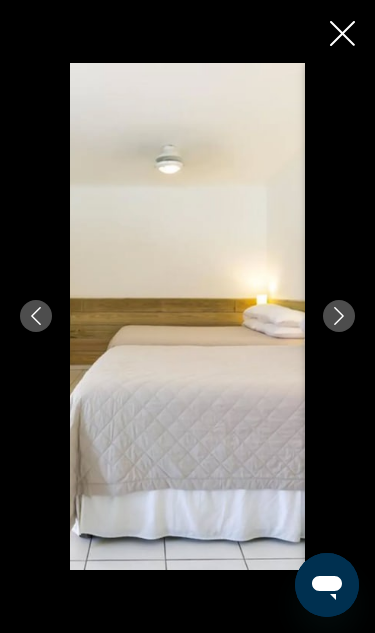 click at bounding box center [339, 316] 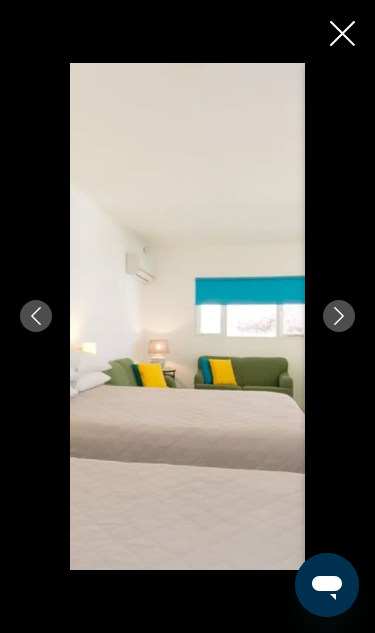 click at bounding box center [339, 316] 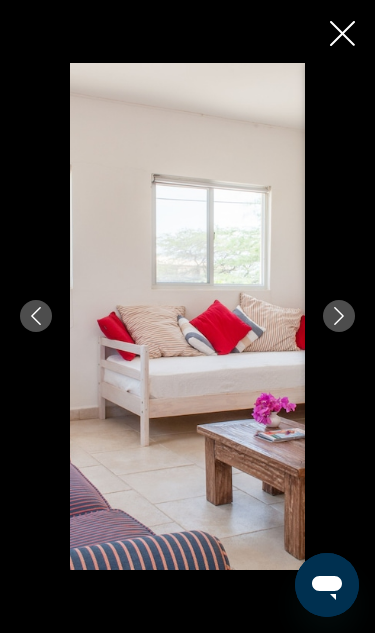 click at bounding box center [339, 316] 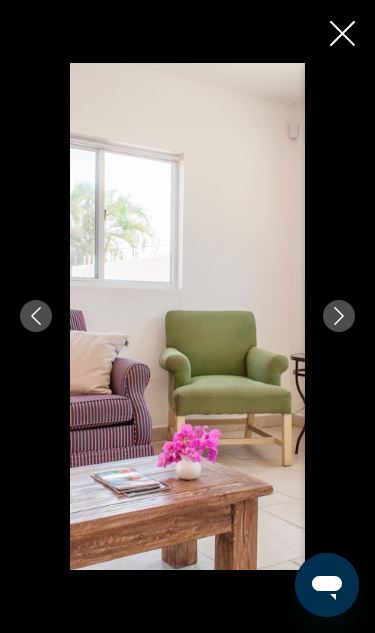 click at bounding box center [339, 316] 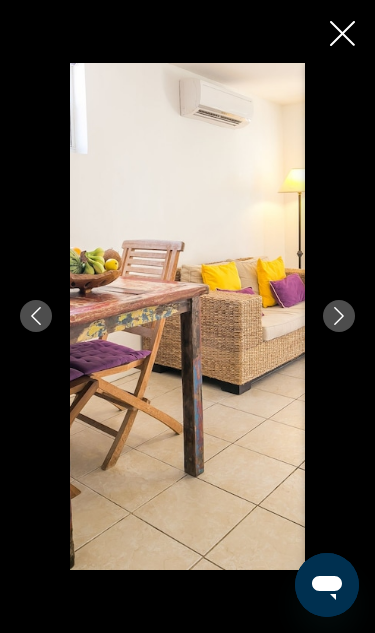 click at bounding box center [339, 316] 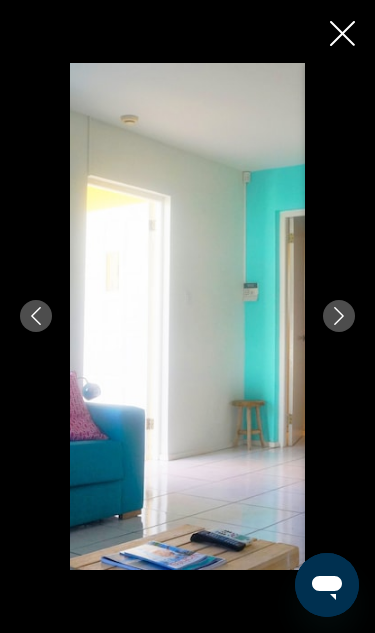 click at bounding box center (339, 316) 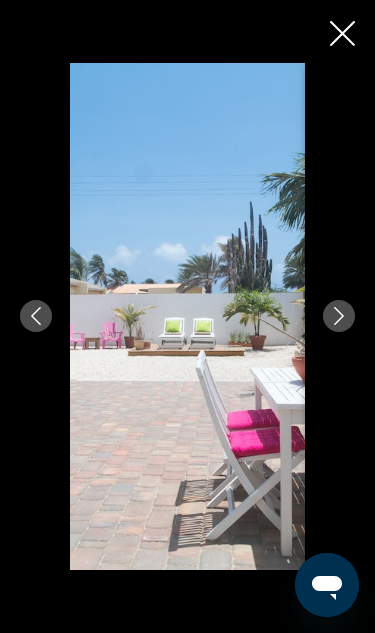 click 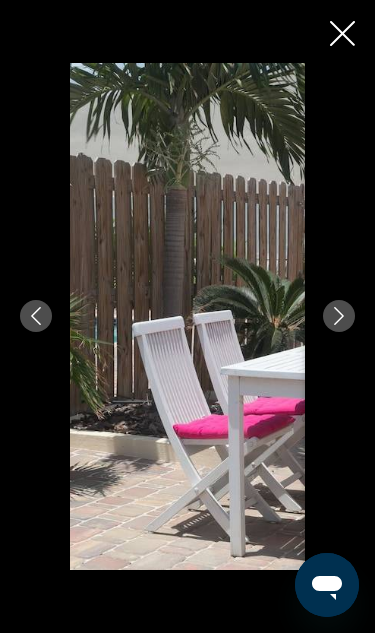 click 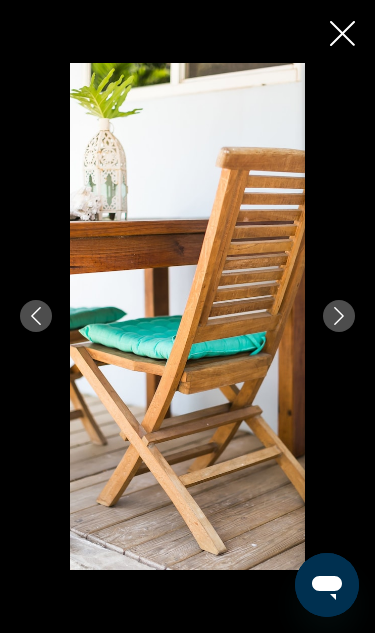 click at bounding box center [339, 316] 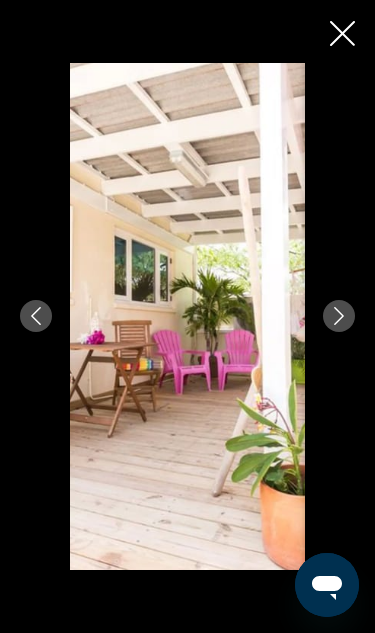 click 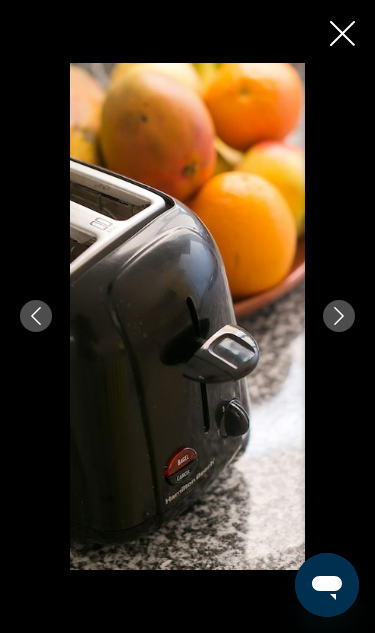 click at bounding box center (339, 316) 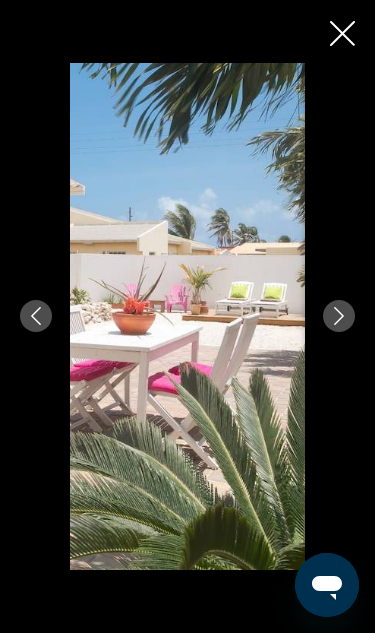 click at bounding box center [339, 316] 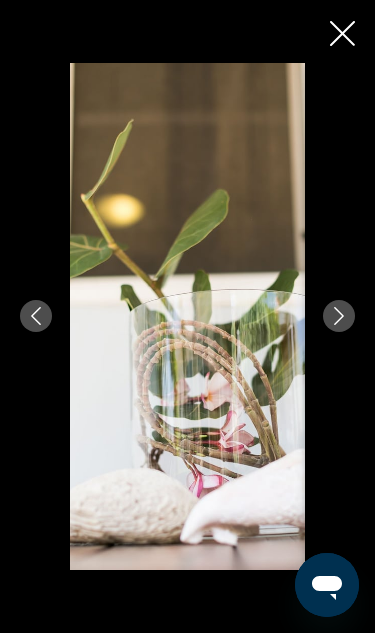 click 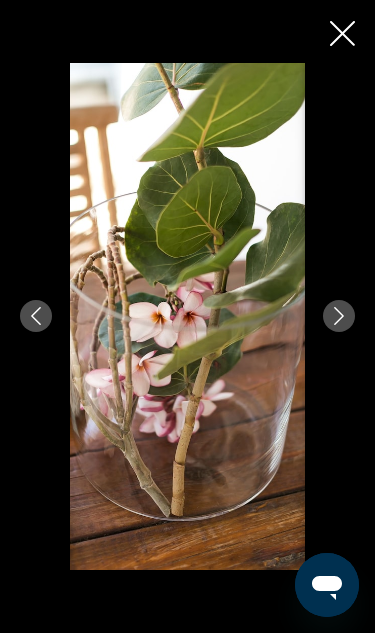click at bounding box center (339, 316) 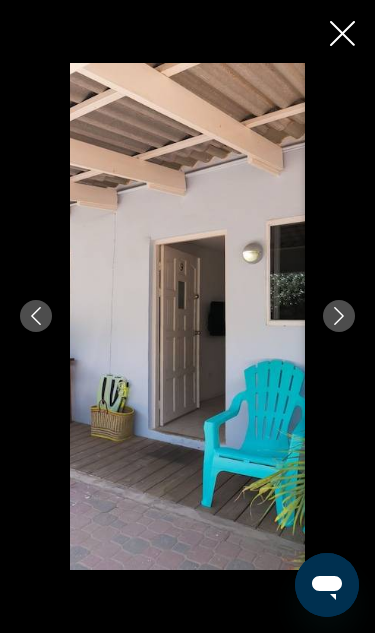 click at bounding box center (339, 316) 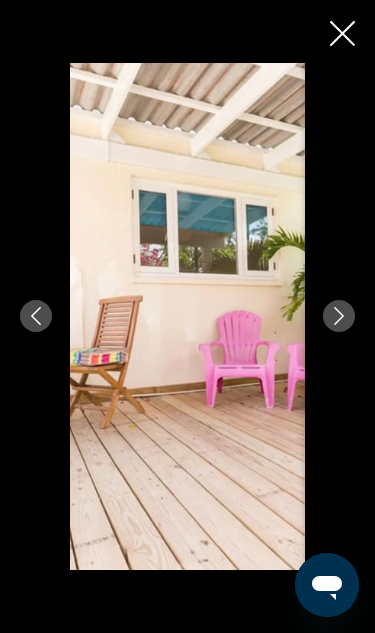 click at bounding box center (339, 316) 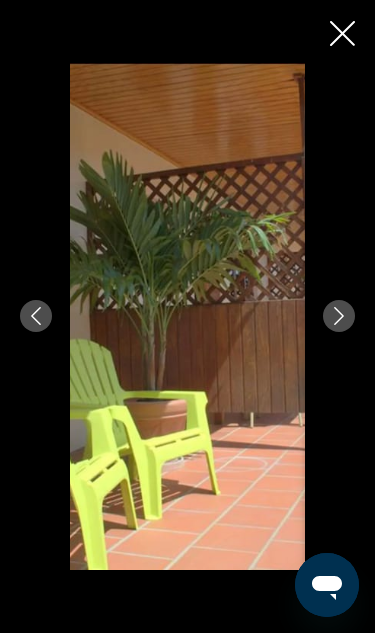 click at bounding box center (339, 316) 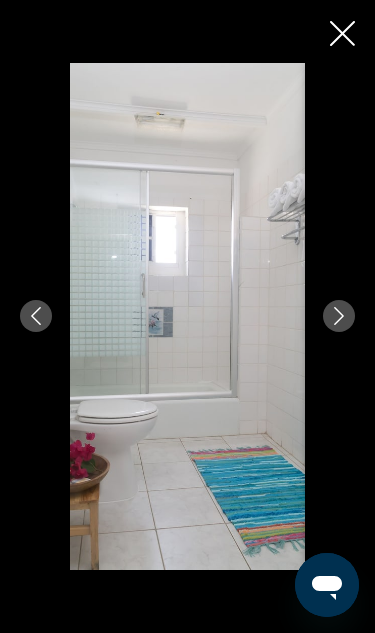 click at bounding box center [339, 316] 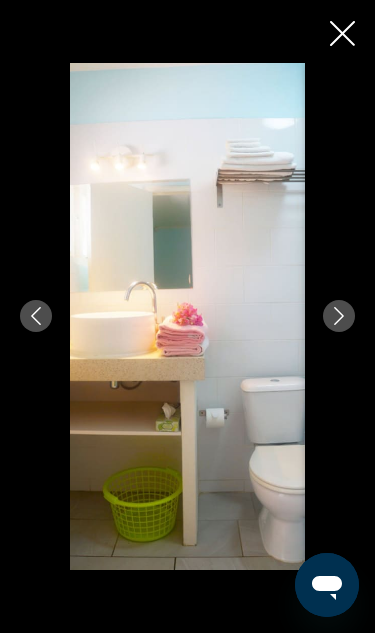 click 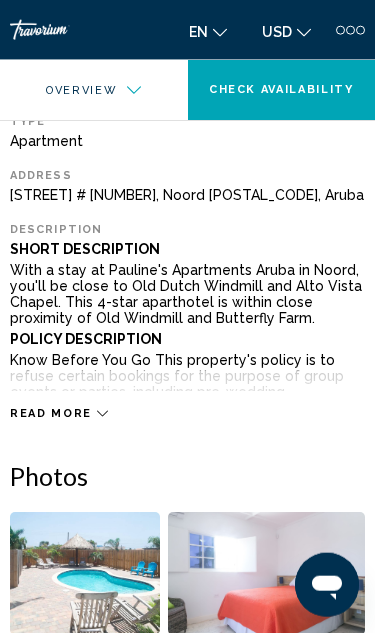 scroll, scrollTop: 517, scrollLeft: 0, axis: vertical 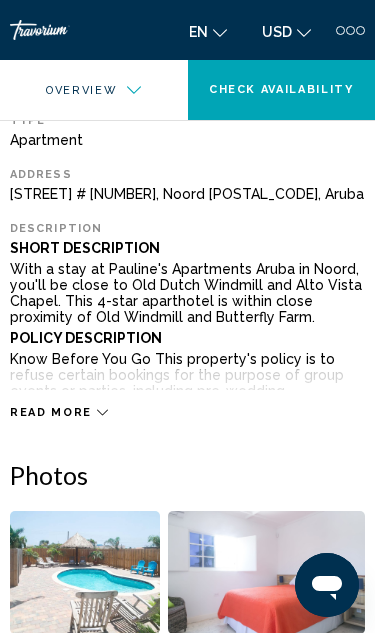 click 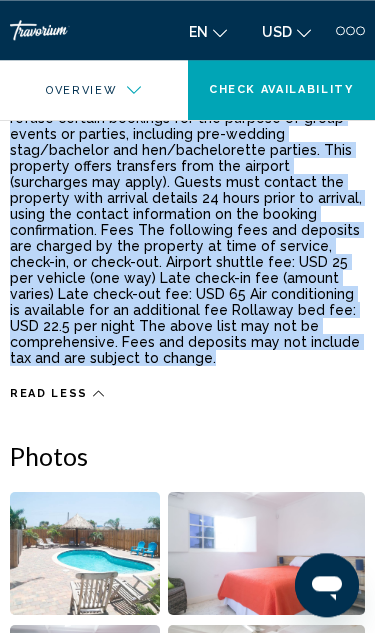 click at bounding box center (85, 553) 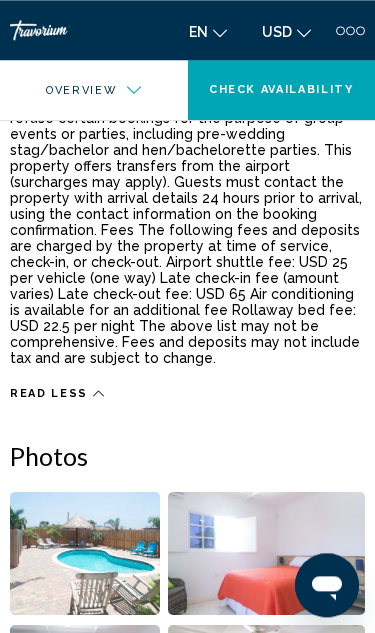 scroll, scrollTop: 774, scrollLeft: 0, axis: vertical 